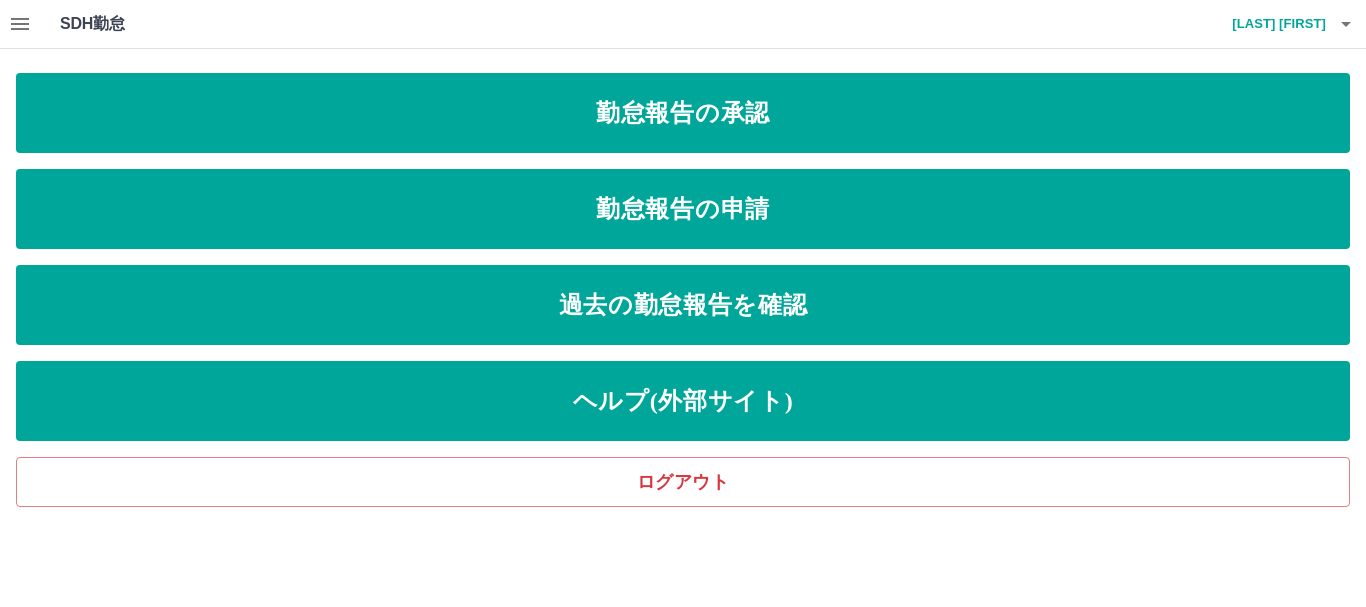 scroll, scrollTop: 0, scrollLeft: 0, axis: both 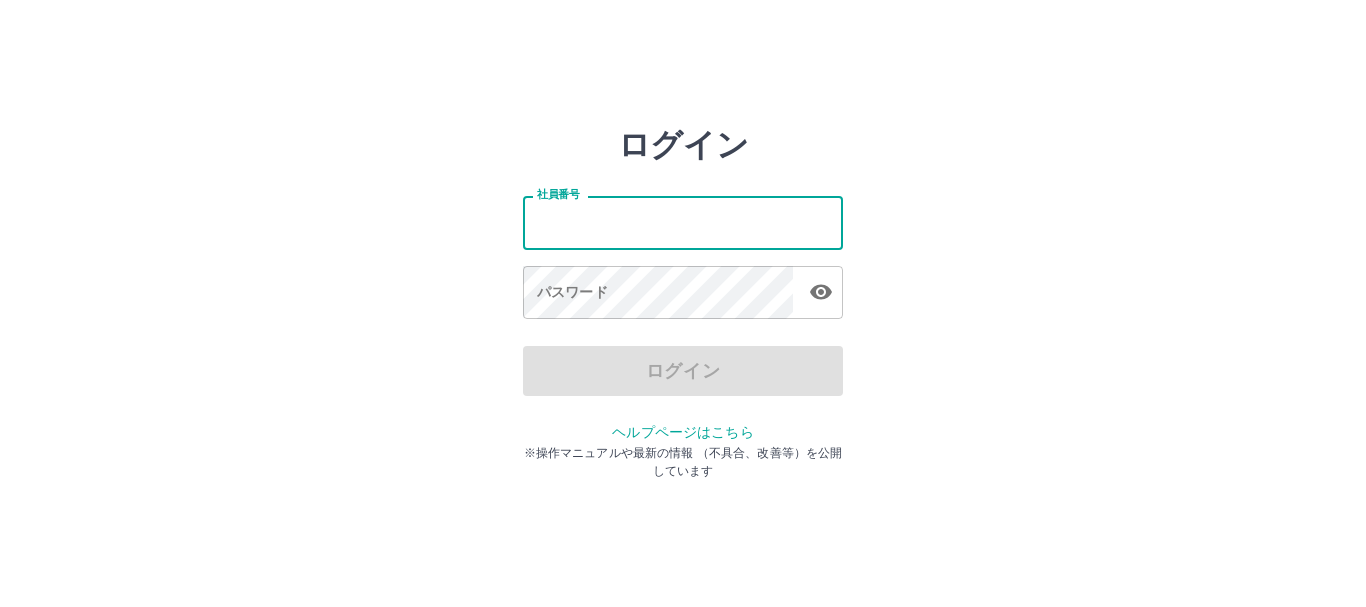 click on "社員番号" at bounding box center [683, 222] 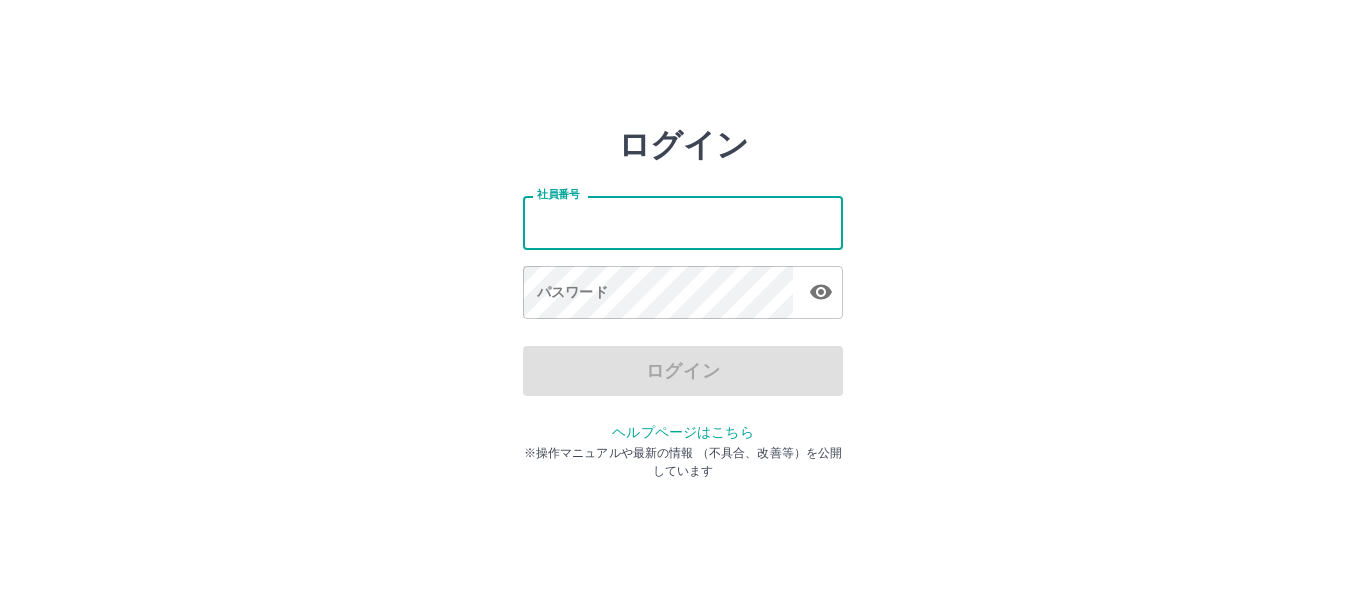 type on "*******" 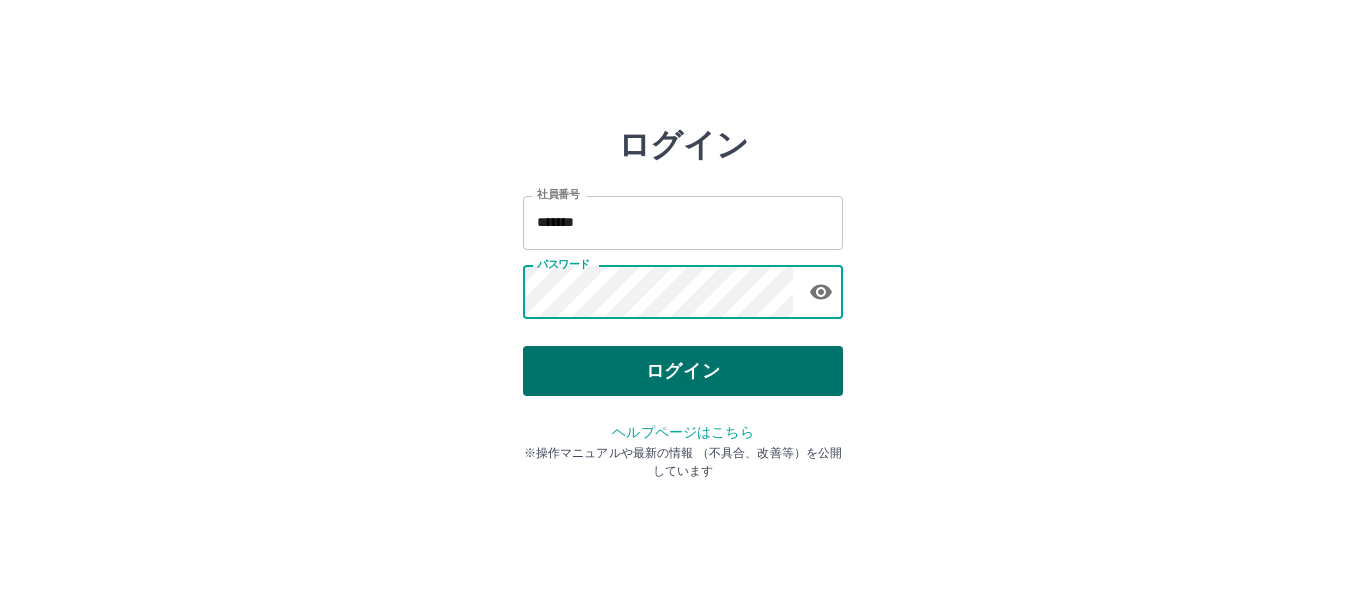 click on "ログイン" at bounding box center [683, 371] 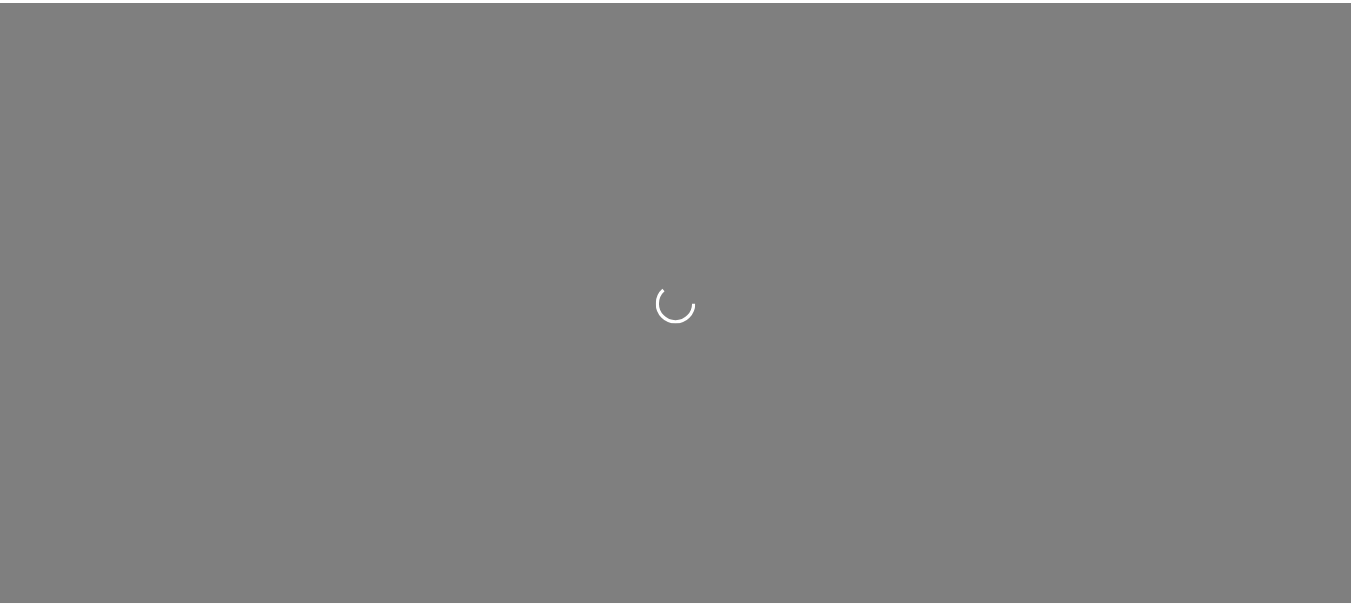 scroll, scrollTop: 0, scrollLeft: 0, axis: both 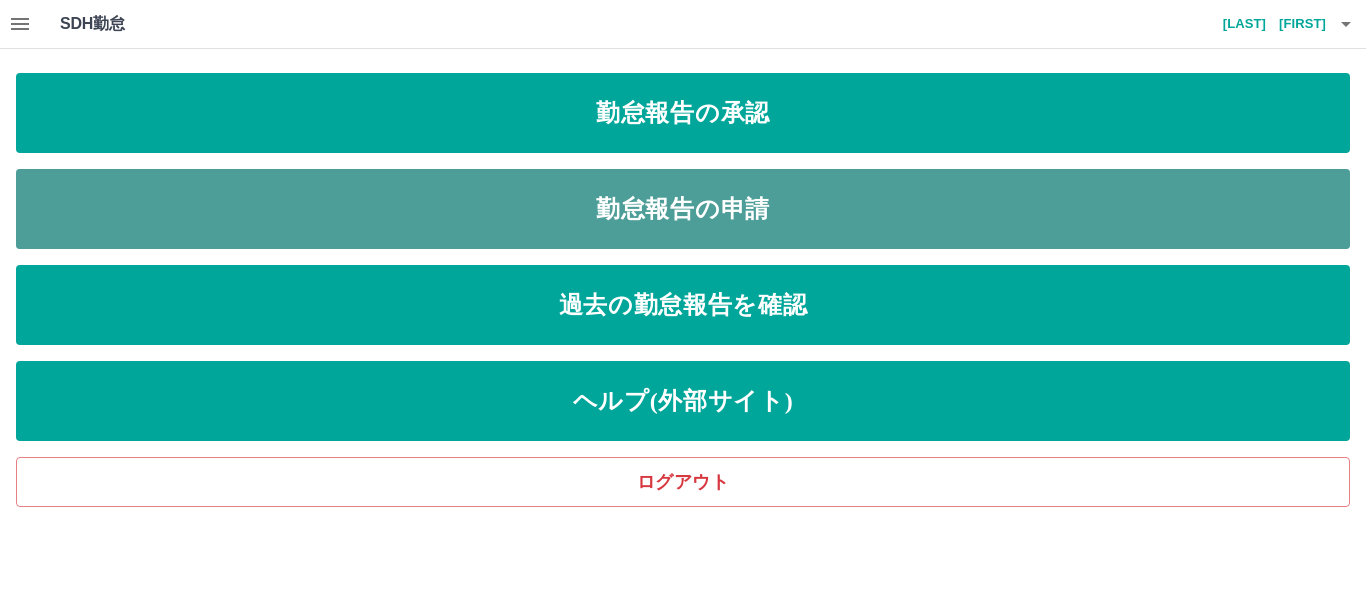 click on "勤怠報告の申請" at bounding box center (683, 209) 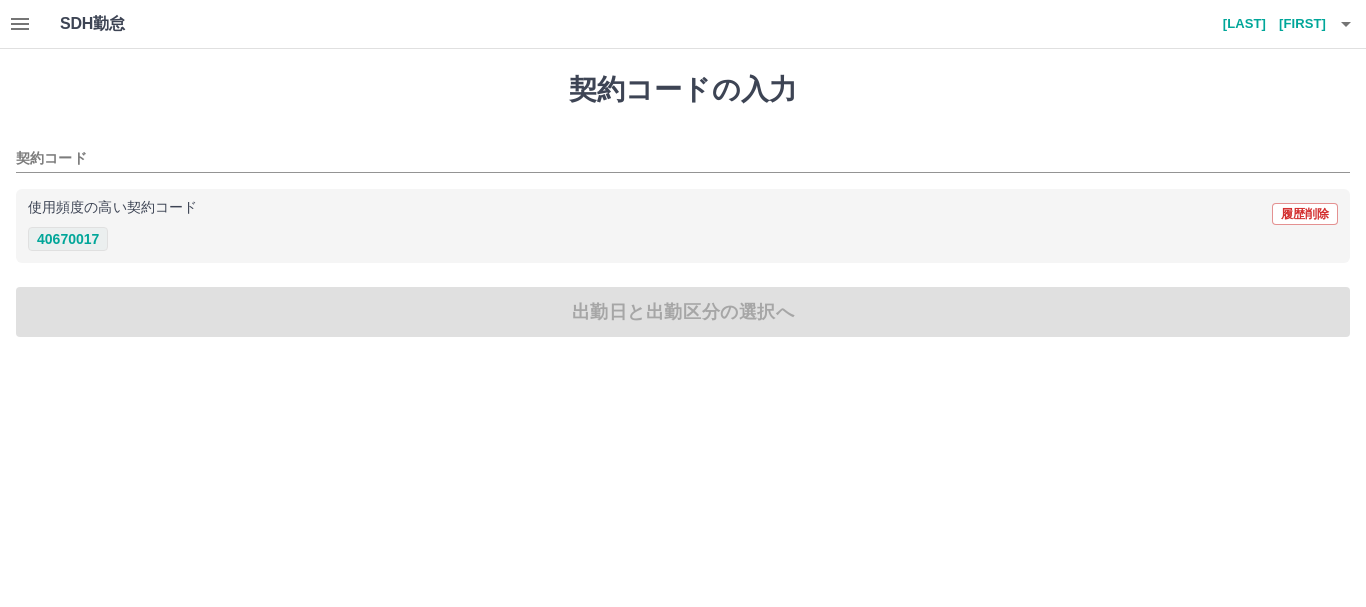 click on "40670017" at bounding box center (68, 239) 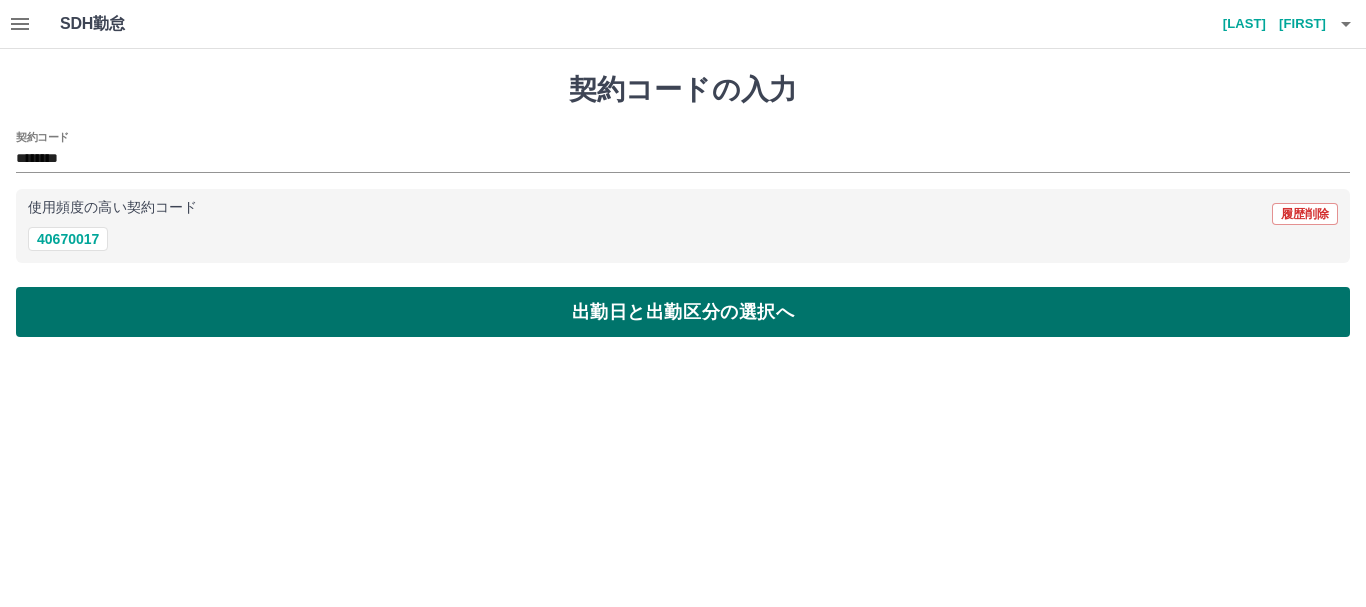 click on "出勤日と出勤区分の選択へ" at bounding box center [683, 312] 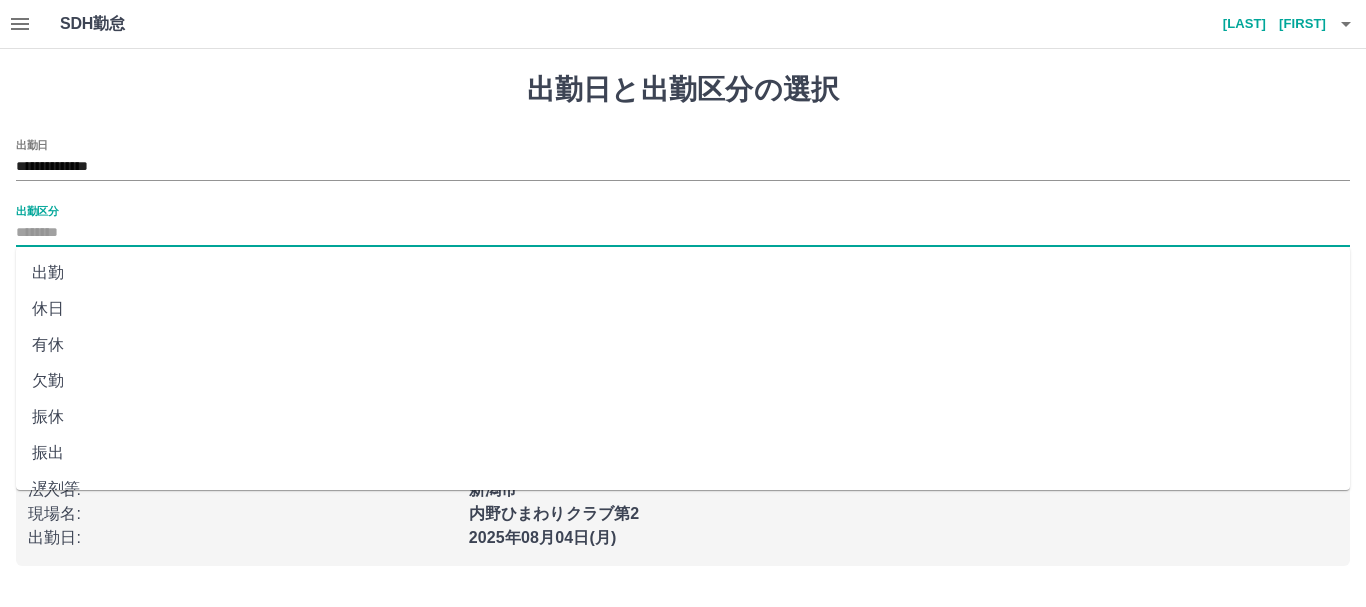 click on "出勤区分" at bounding box center (683, 233) 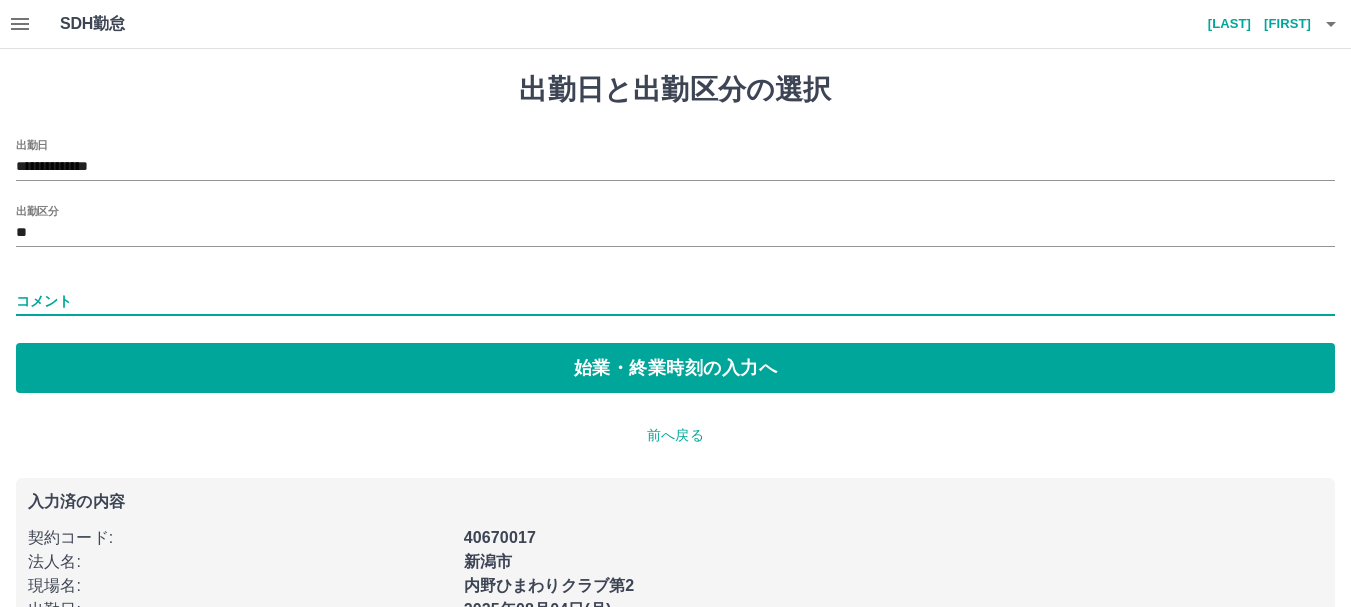 click on "コメント" at bounding box center [675, 301] 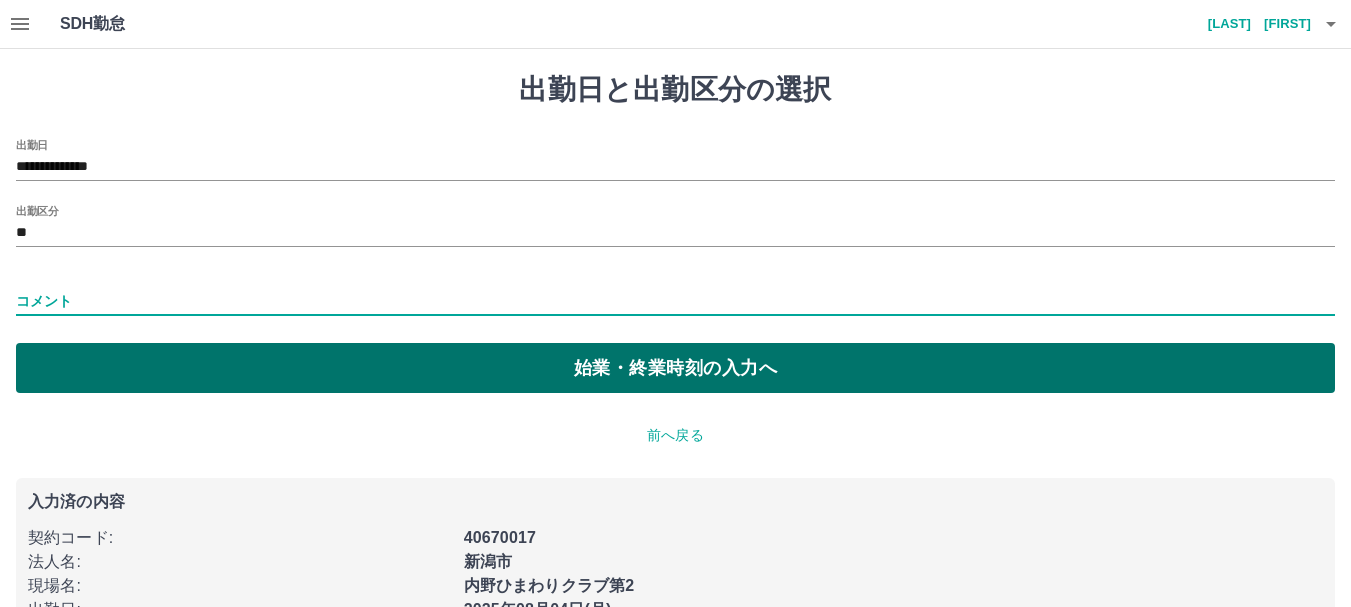 type on "****" 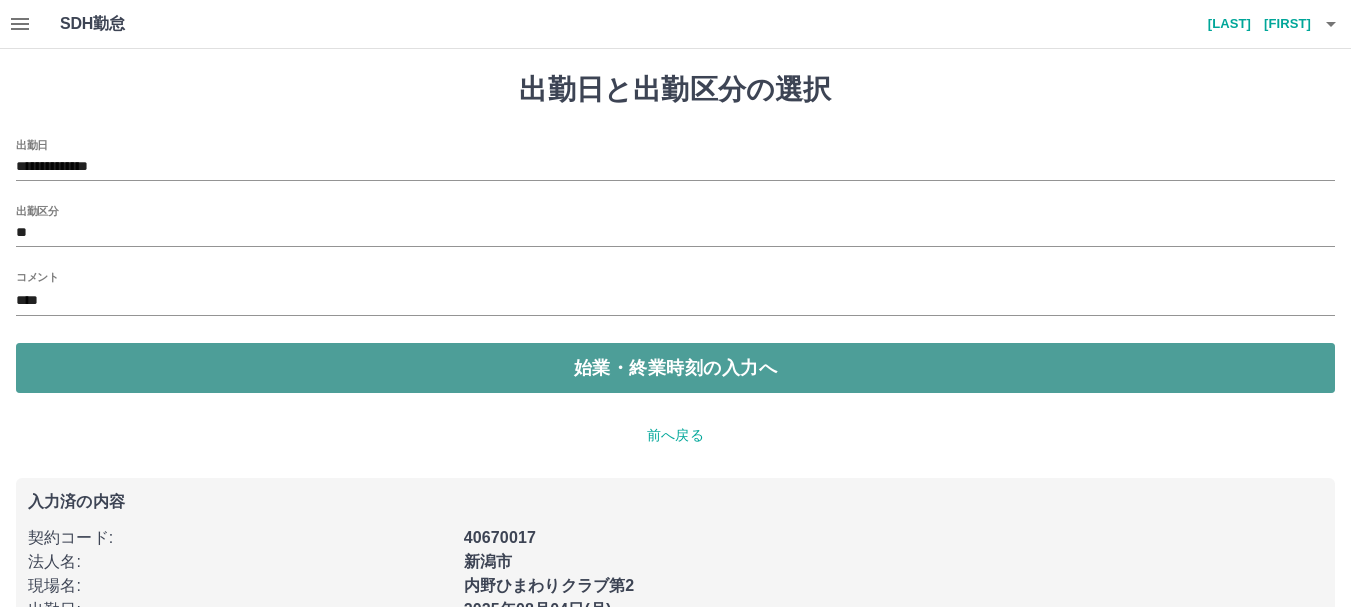 click on "始業・終業時刻の入力へ" at bounding box center [675, 368] 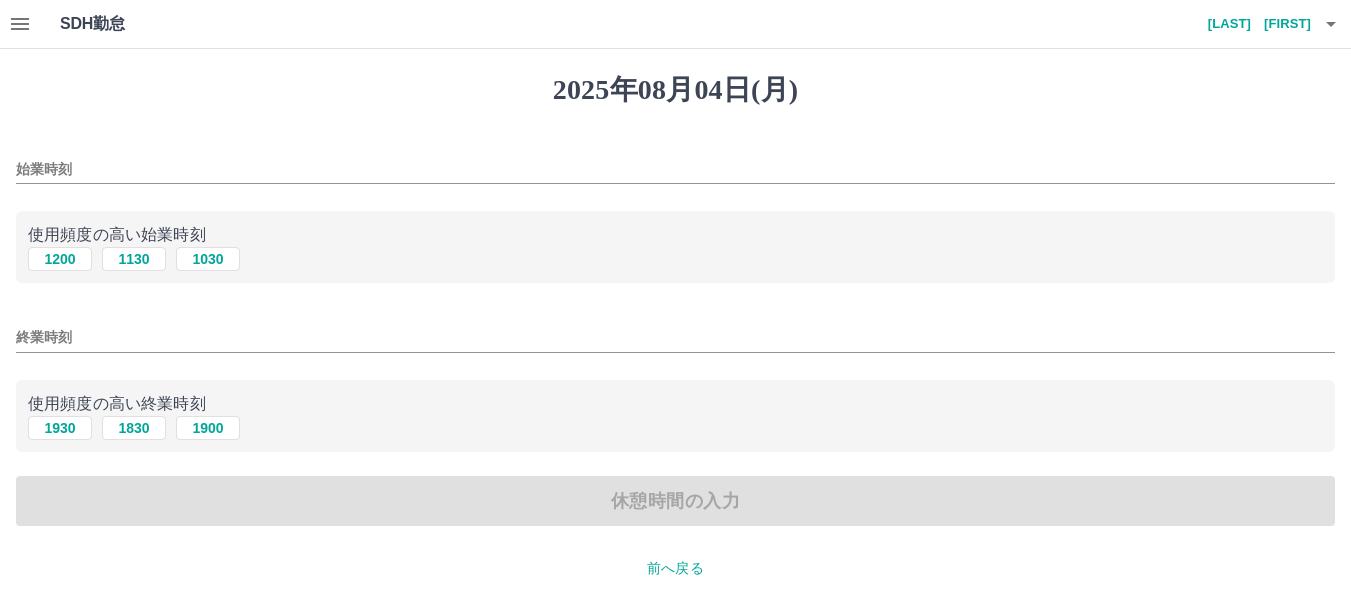 click on "始業時刻" at bounding box center [675, 169] 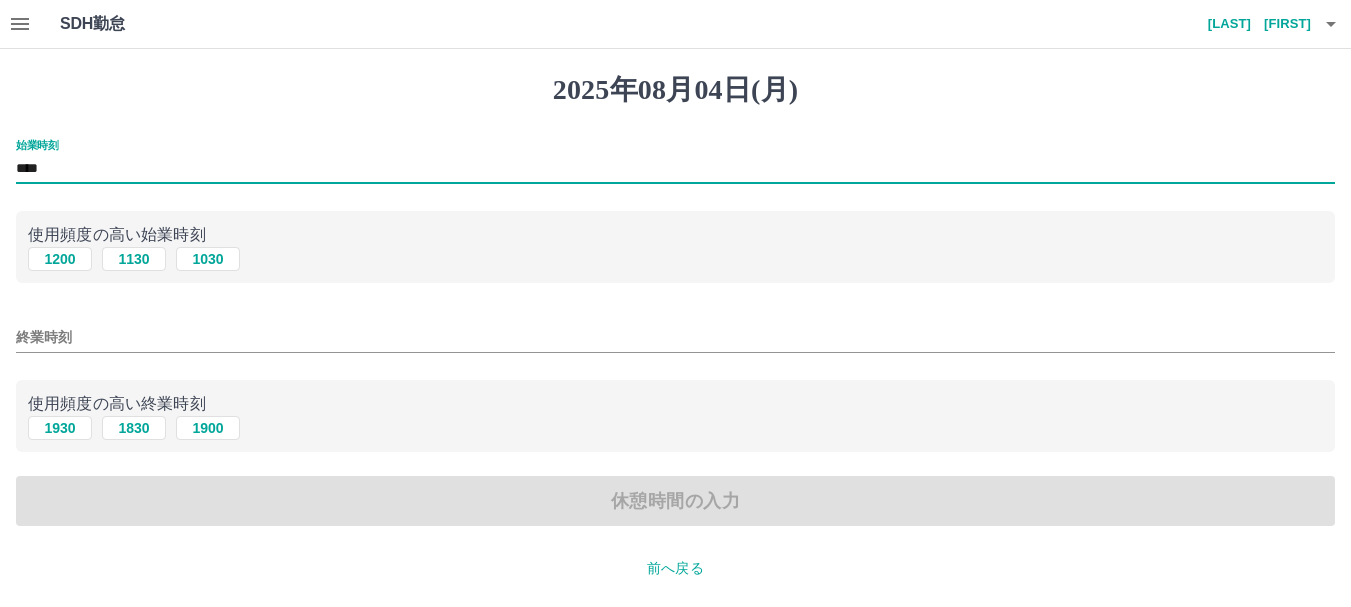 type on "****" 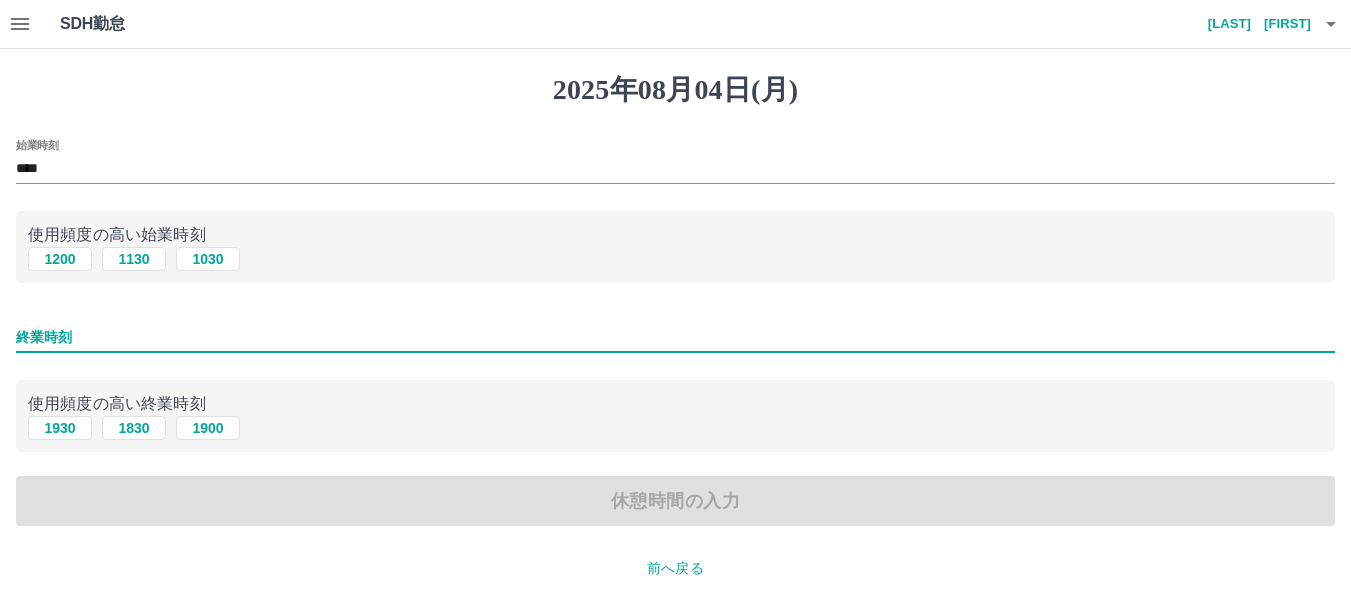 click on "終業時刻" at bounding box center [675, 337] 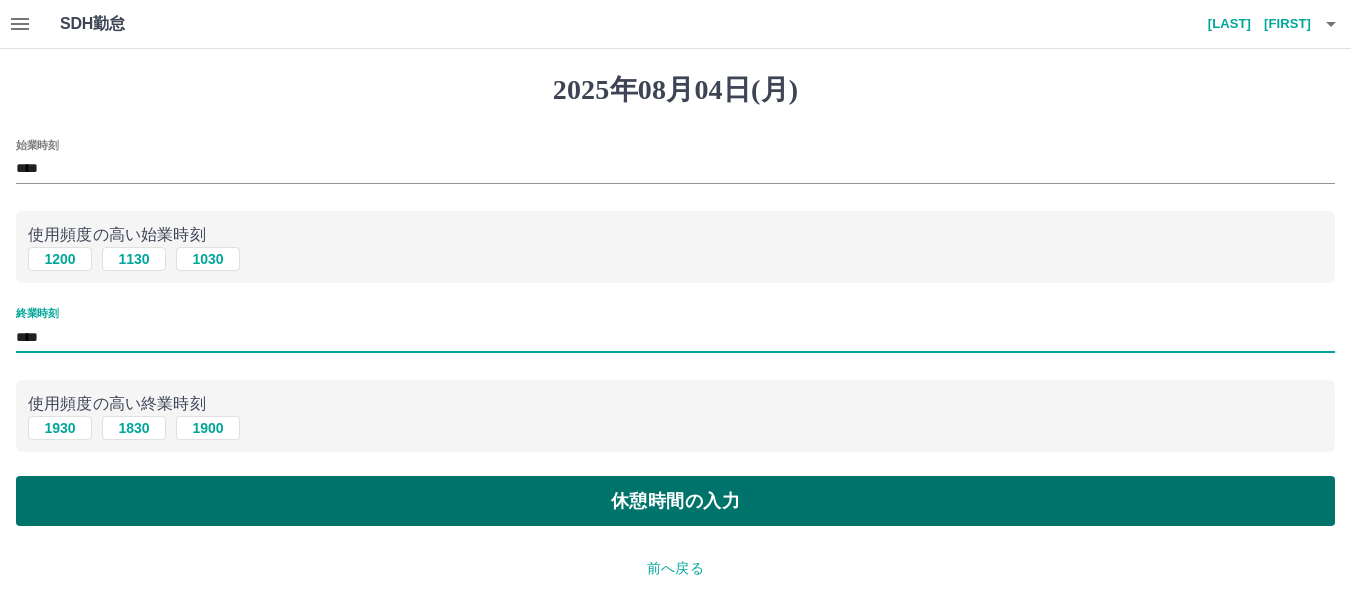 click on "休憩時間の入力" at bounding box center (675, 501) 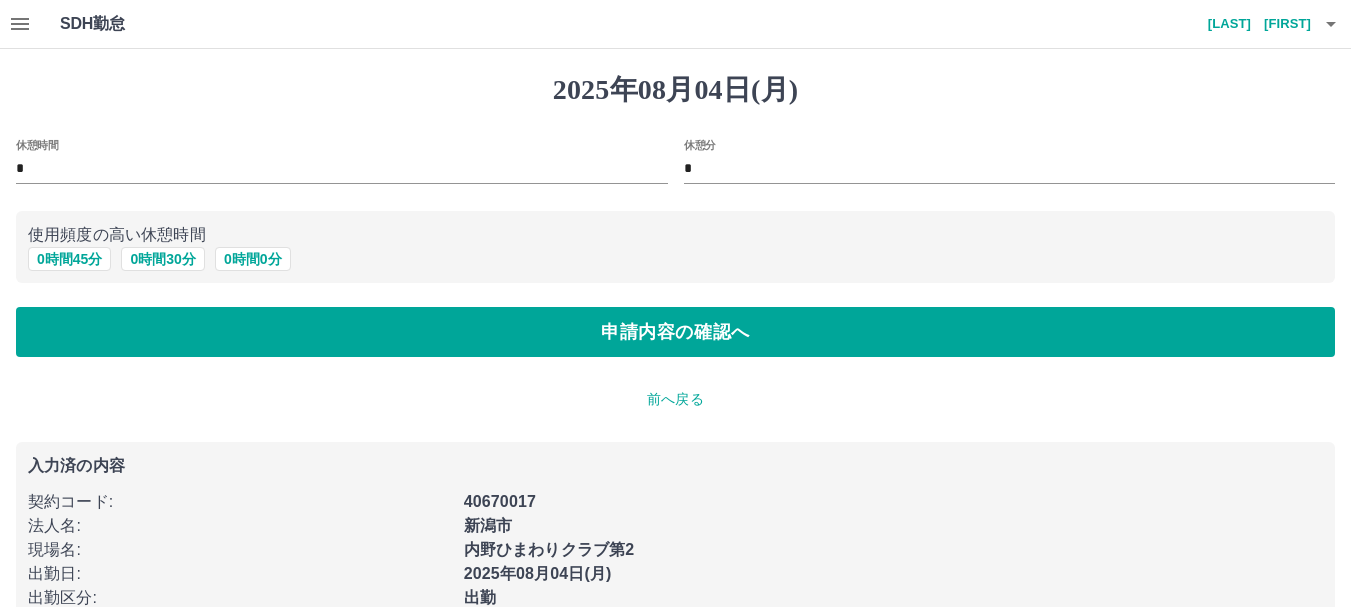 click on "*" at bounding box center [342, 169] 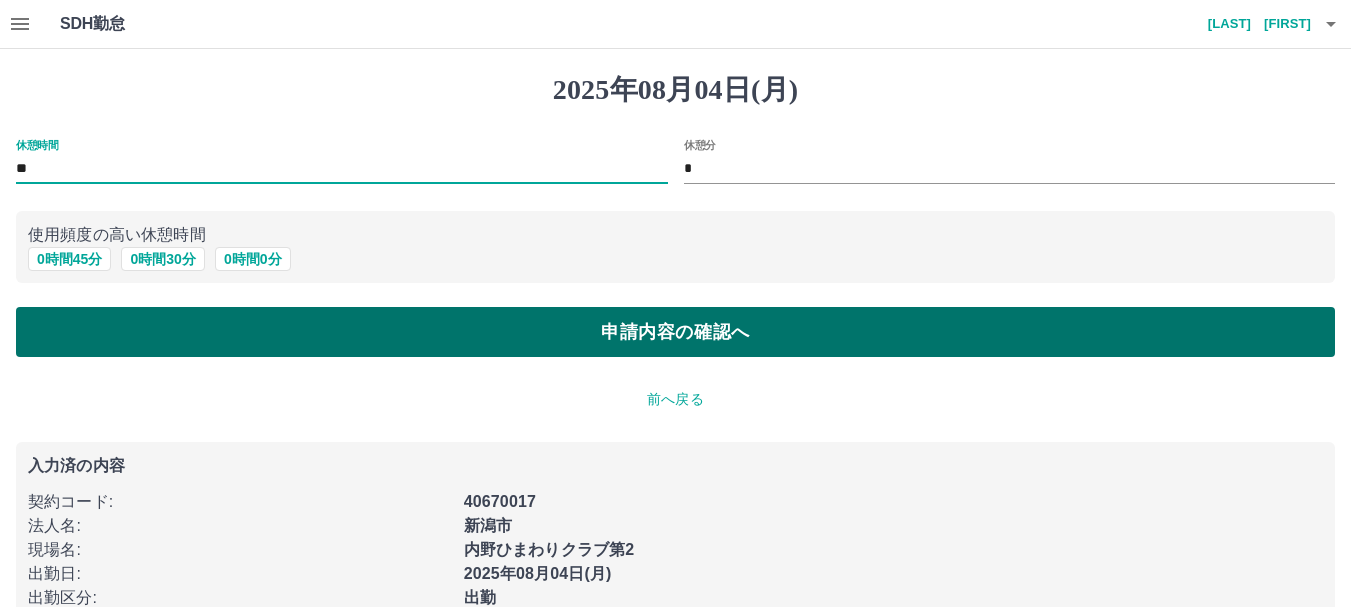 click on "申請内容の確認へ" at bounding box center (675, 332) 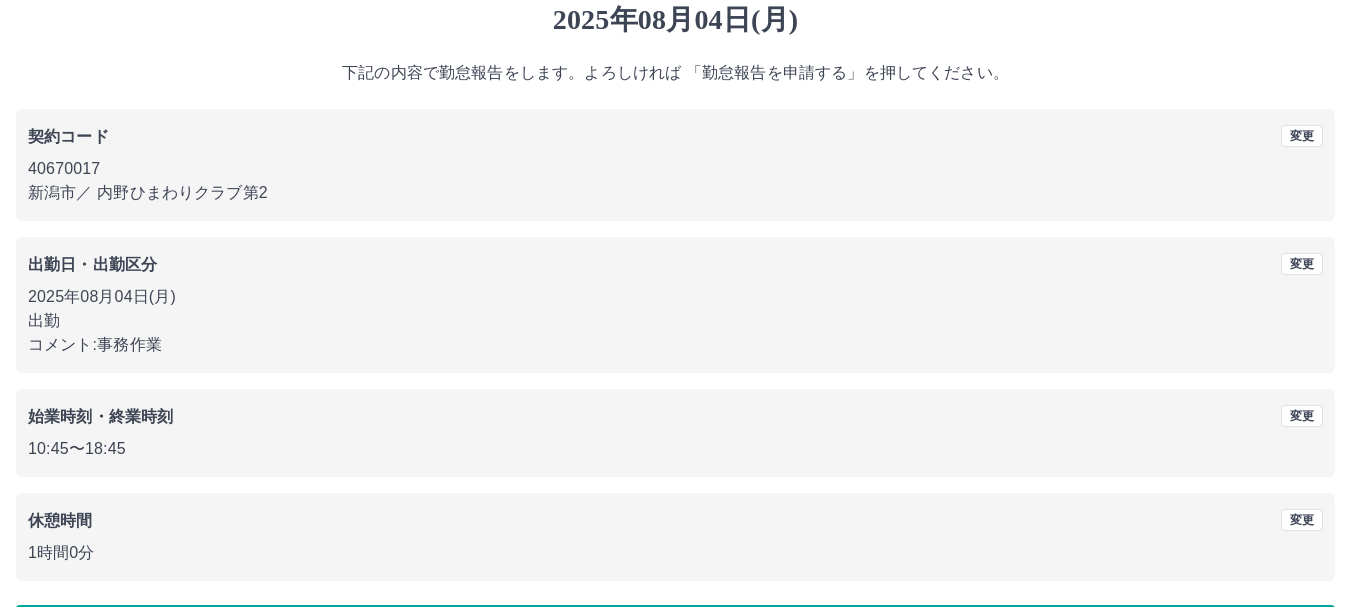 scroll, scrollTop: 142, scrollLeft: 0, axis: vertical 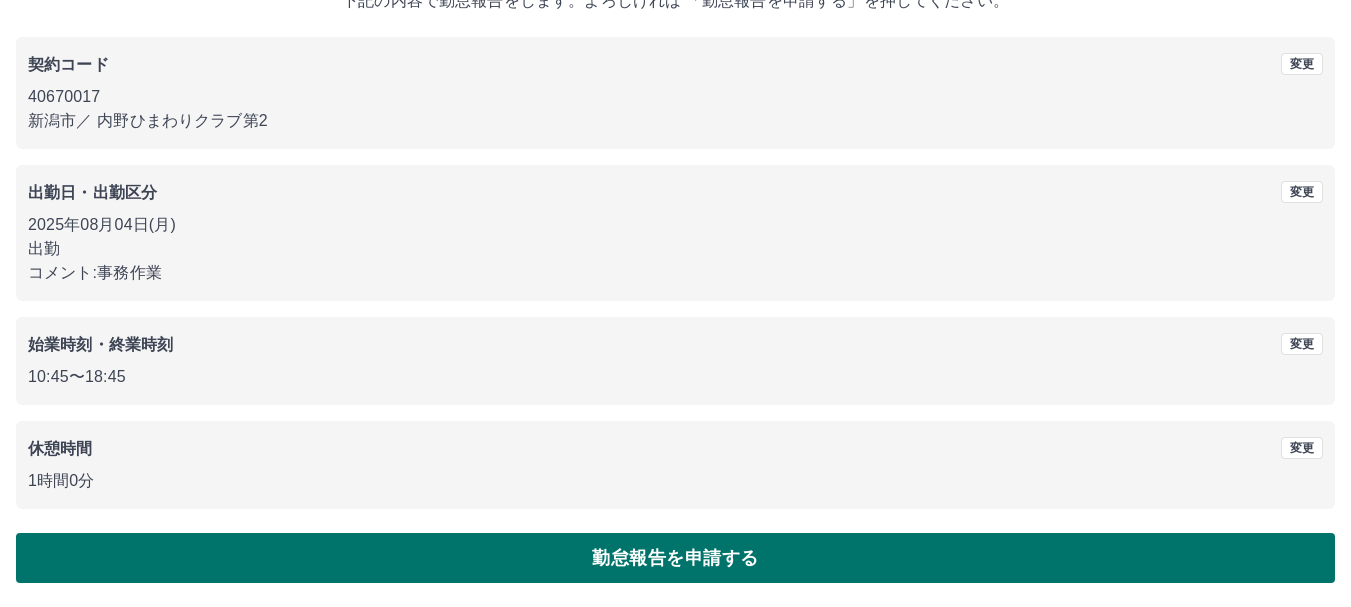 click on "勤怠報告を申請する" at bounding box center (675, 558) 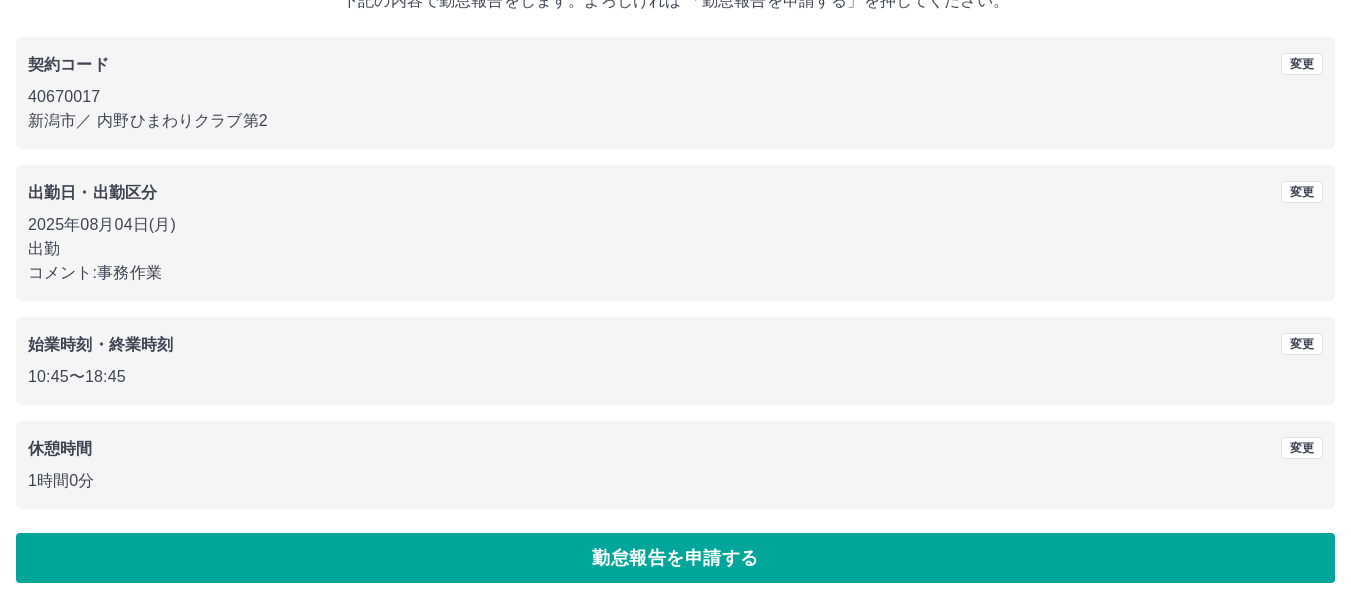 scroll, scrollTop: 0, scrollLeft: 0, axis: both 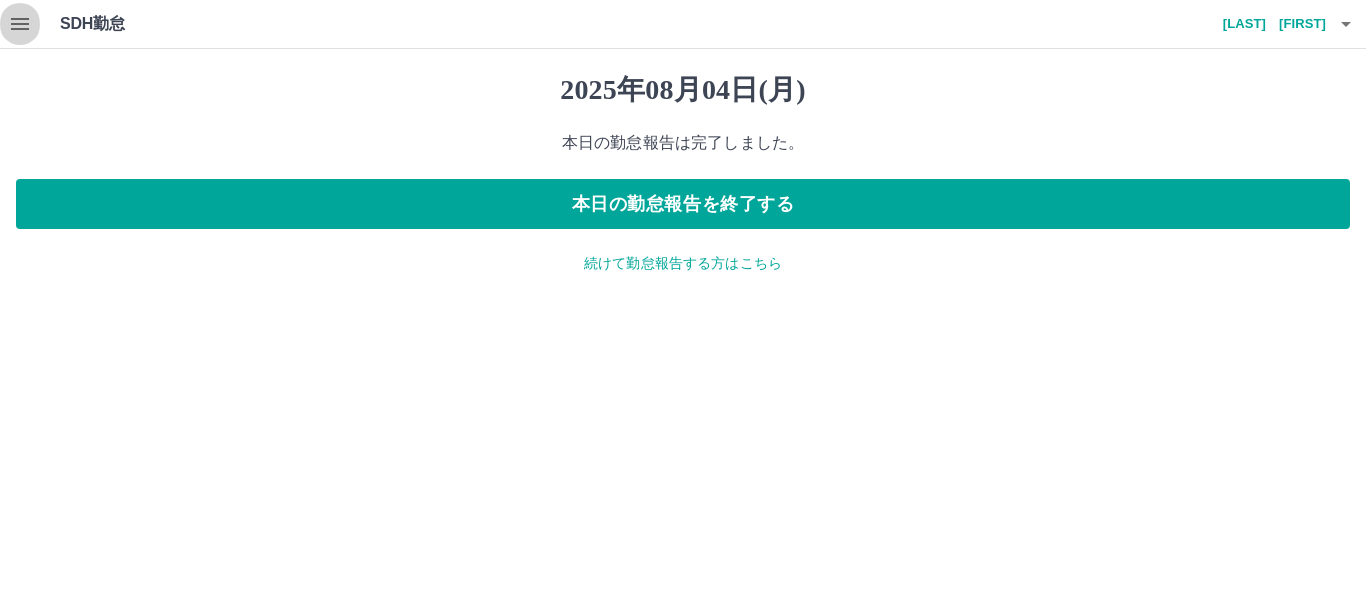 click 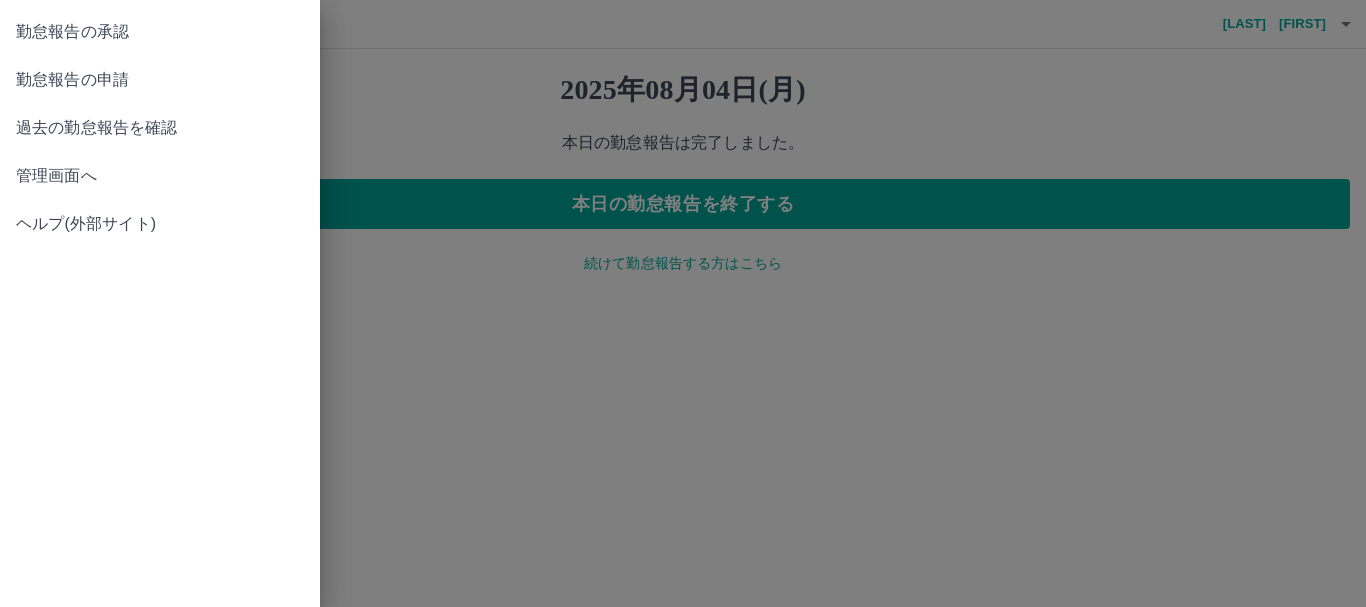 click on "過去の勤怠報告を確認" at bounding box center [160, 128] 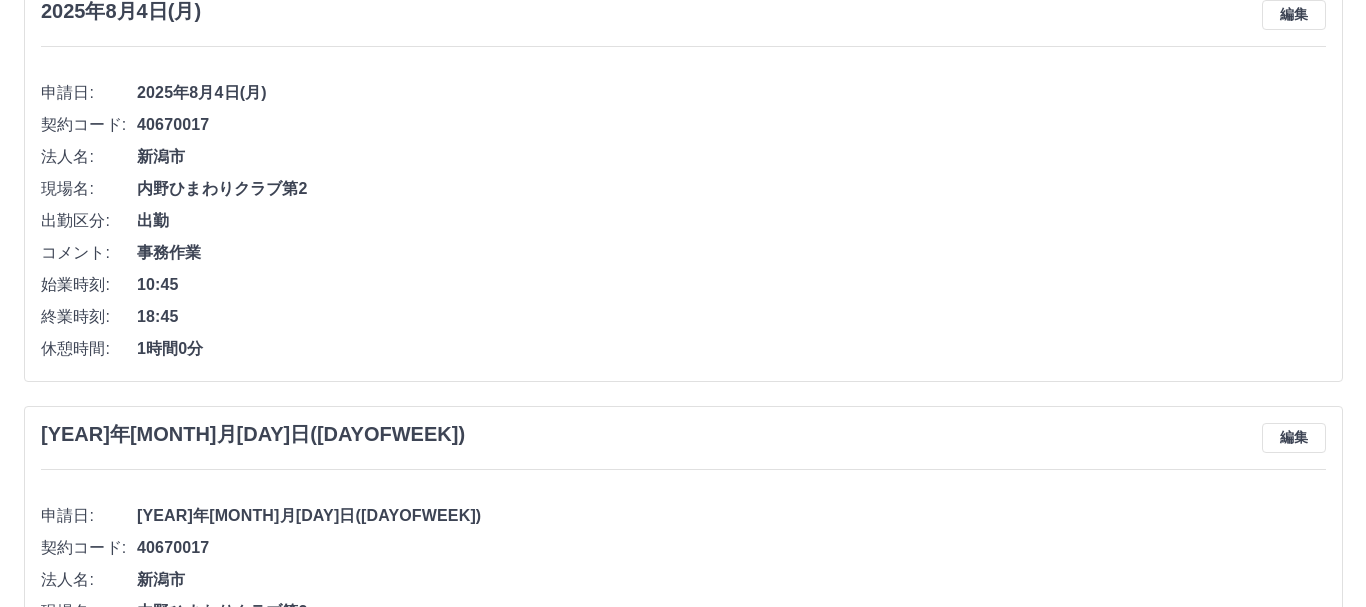 scroll, scrollTop: 0, scrollLeft: 0, axis: both 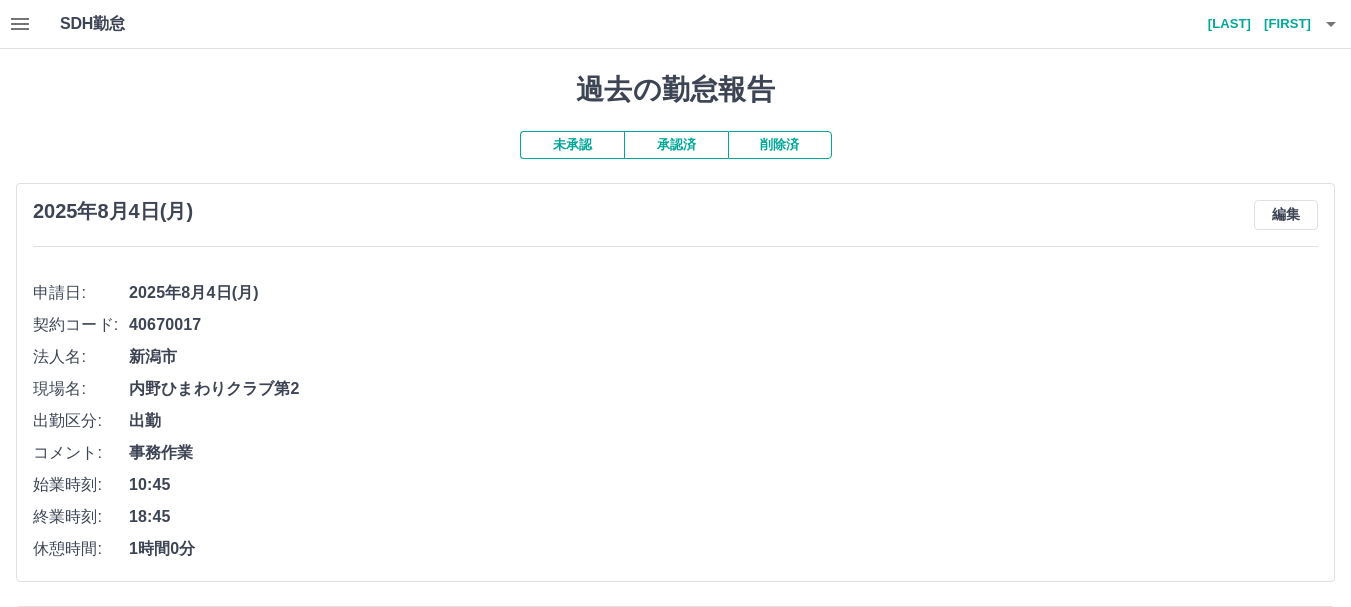 click 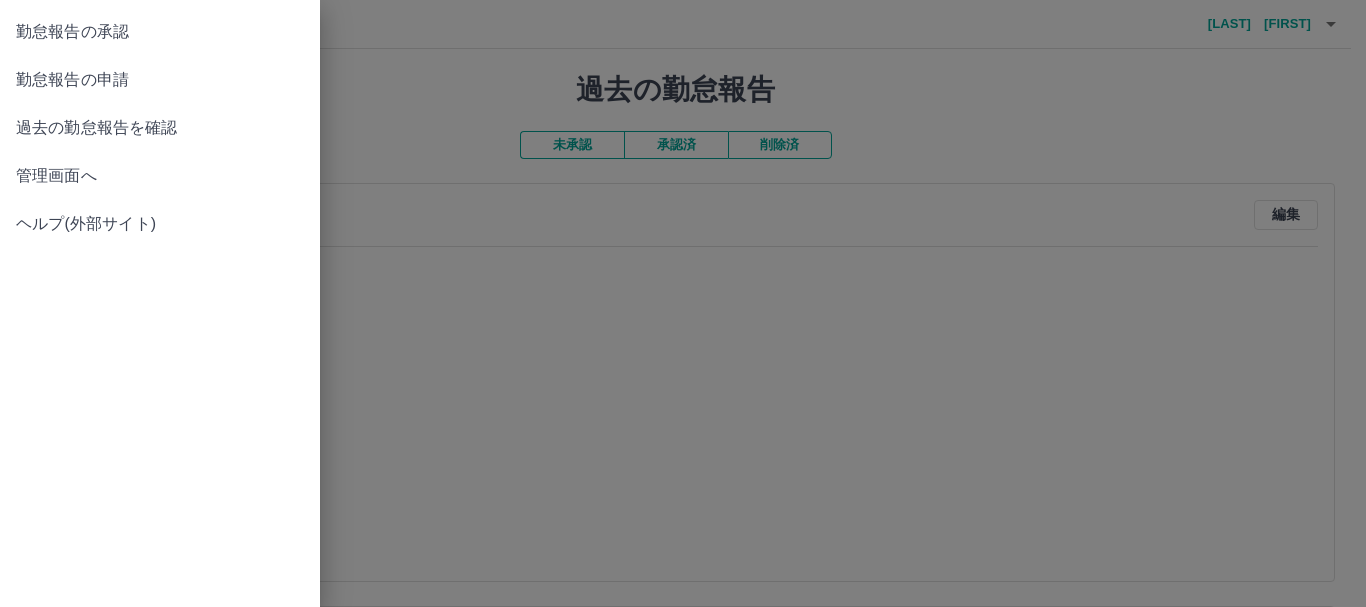click at bounding box center [683, 303] 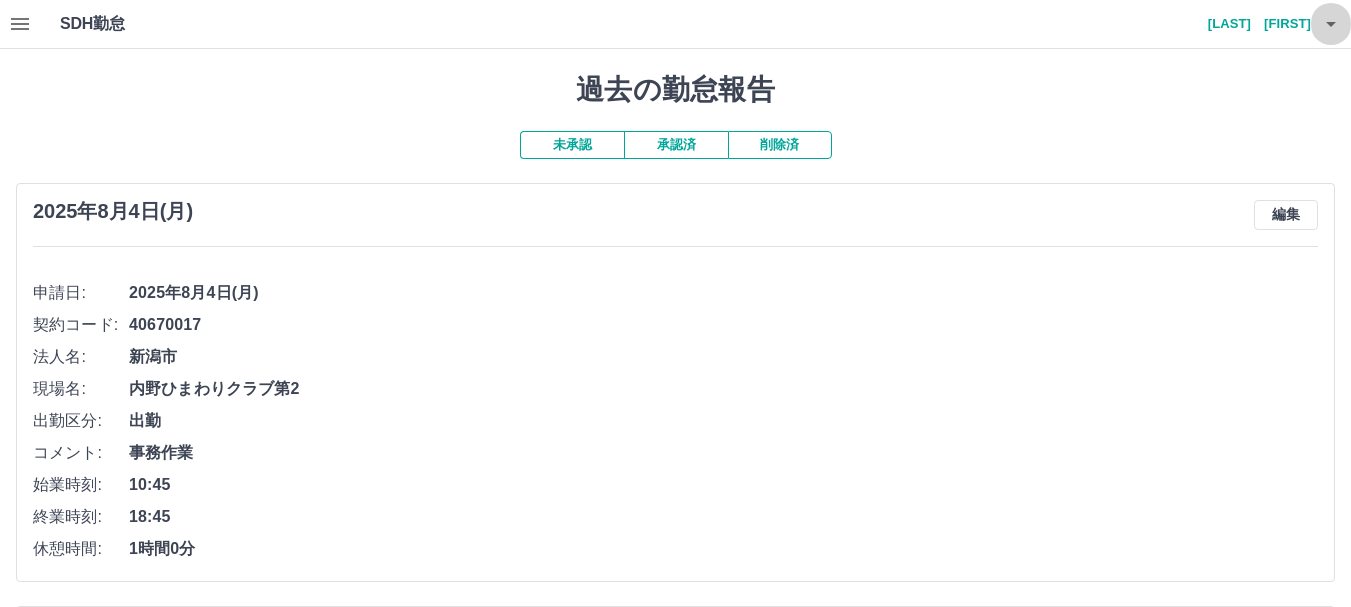 click 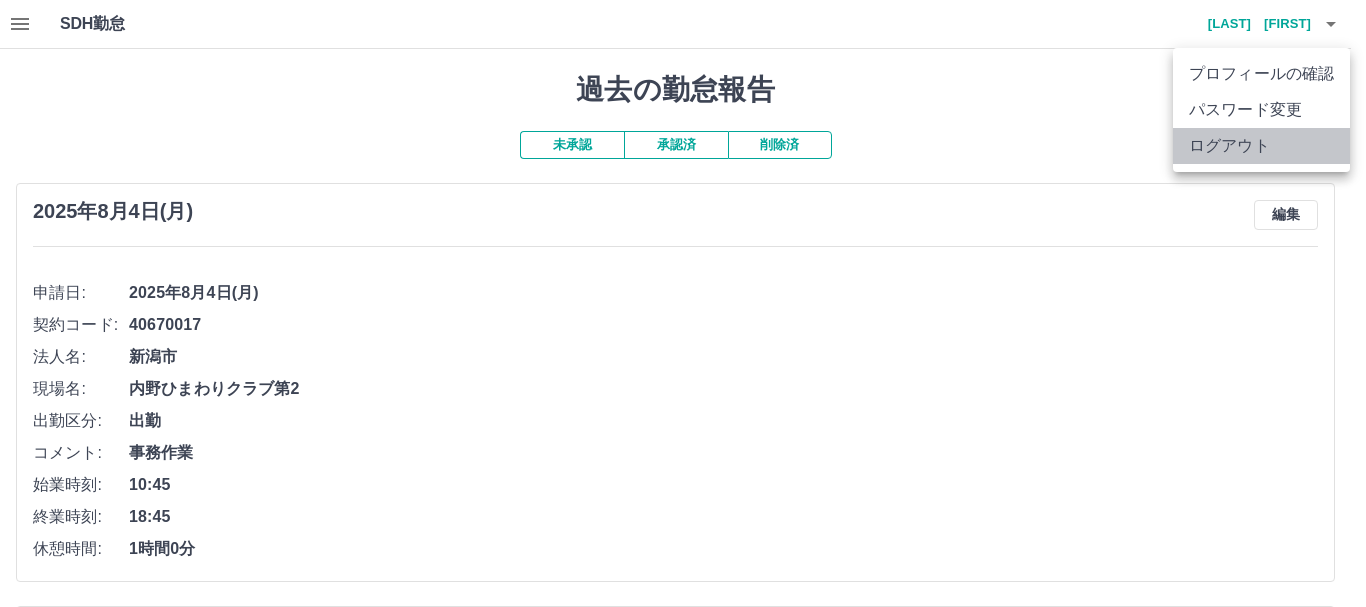 click on "ログアウト" at bounding box center [1261, 146] 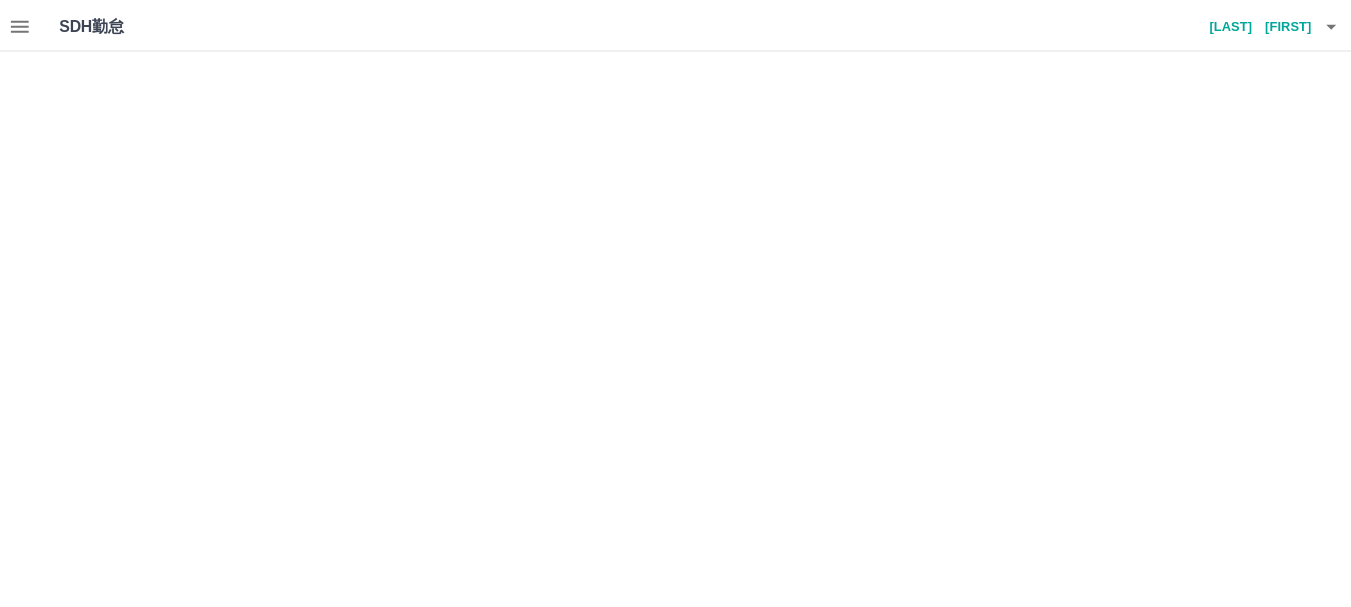 scroll, scrollTop: 0, scrollLeft: 0, axis: both 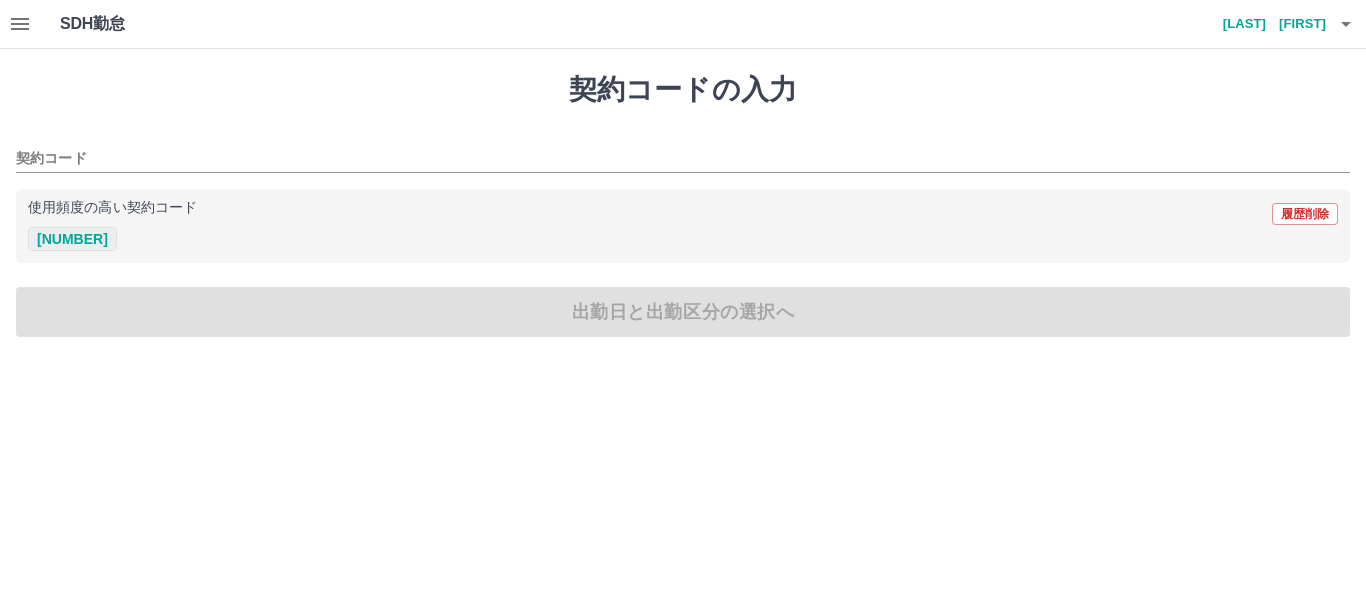 click on "40670017" at bounding box center [72, 239] 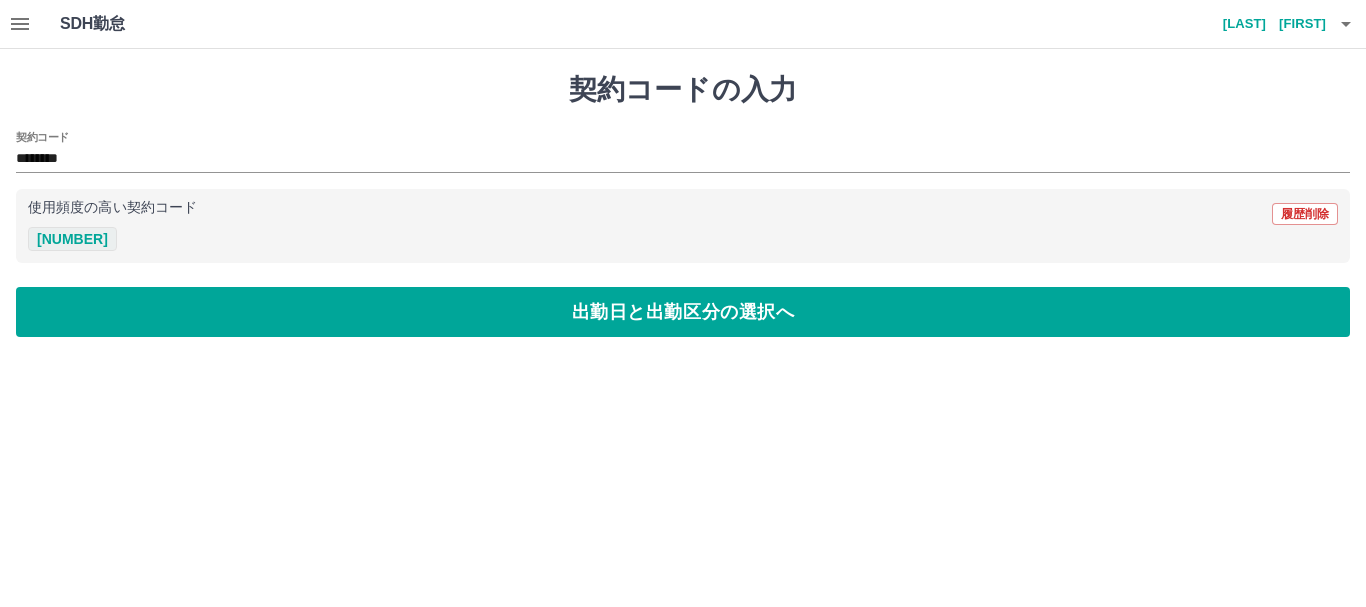 type on "********" 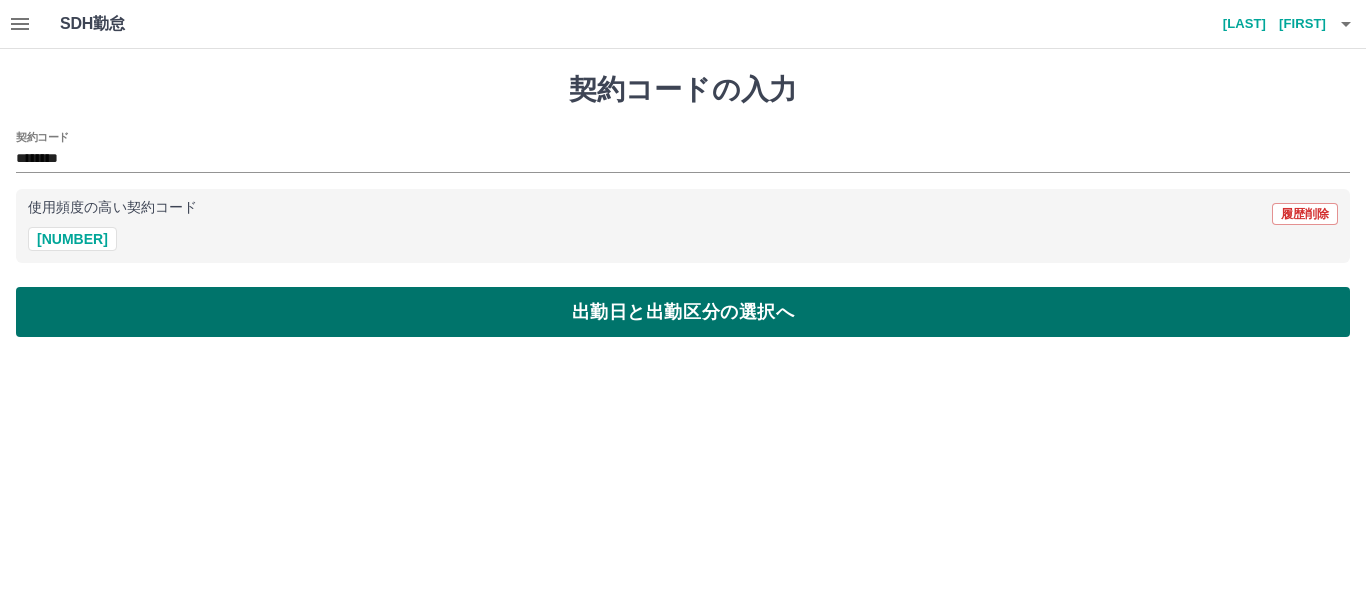 click on "出勤日と出勤区分の選択へ" at bounding box center [683, 312] 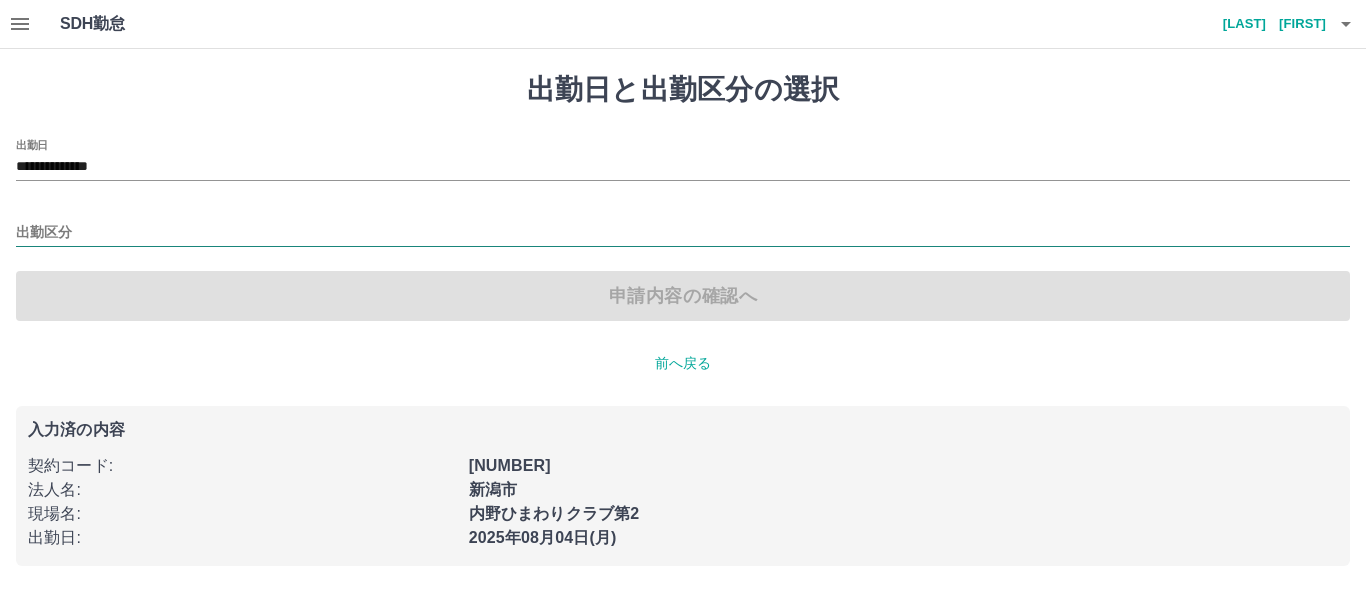 click on "出勤区分" at bounding box center [683, 233] 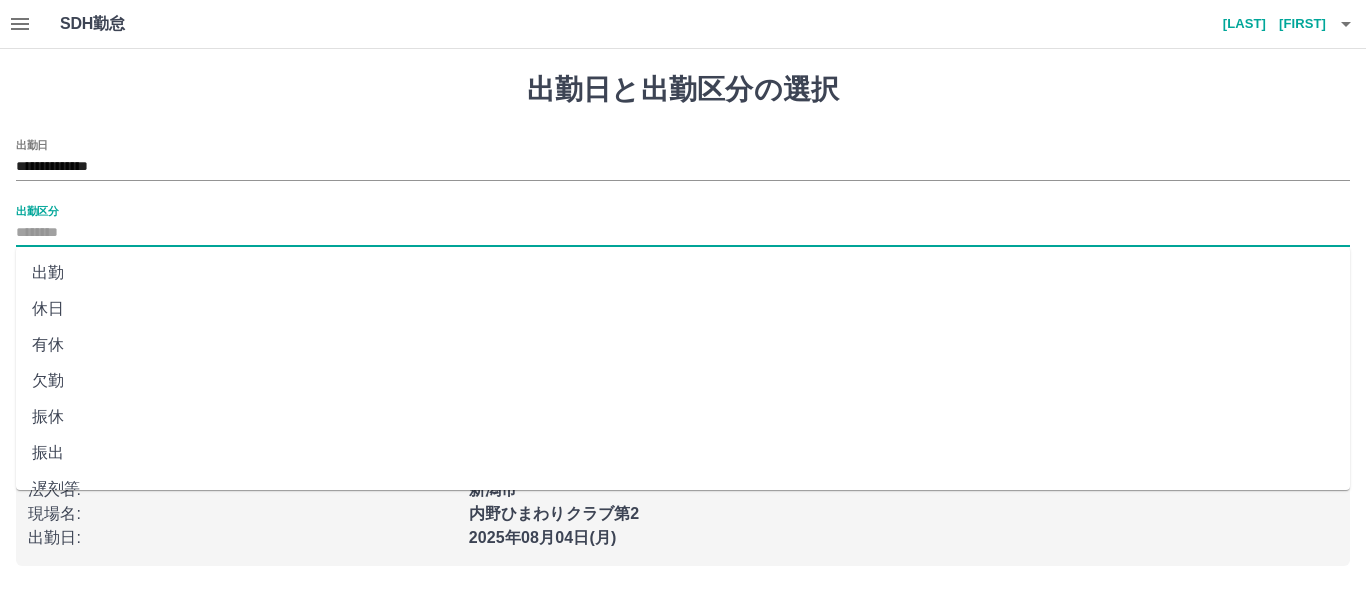 click on "有休" at bounding box center [683, 345] 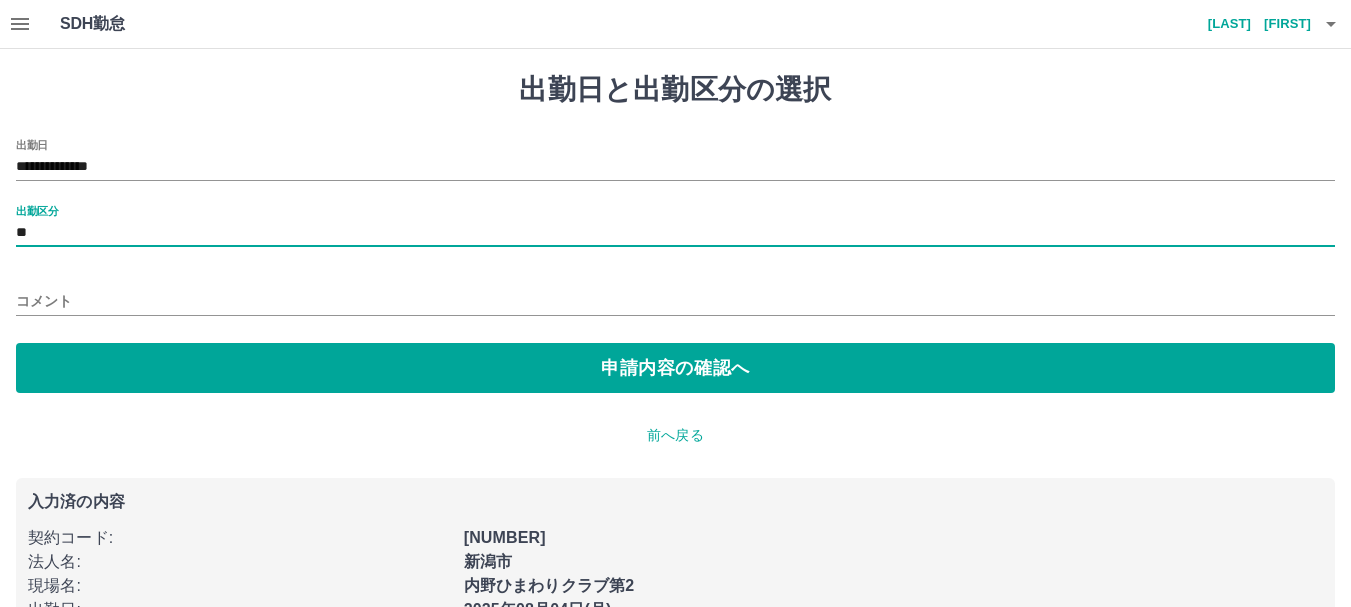 click on "コメント" at bounding box center (675, 301) 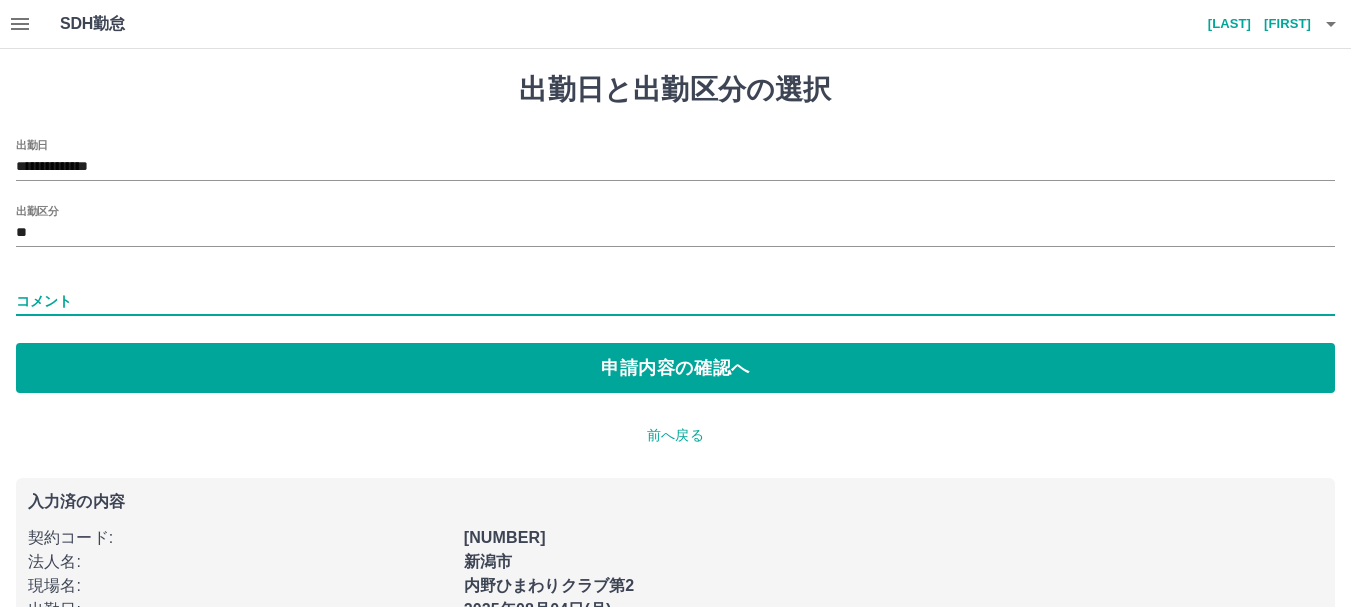 click on "**********" at bounding box center (675, 355) 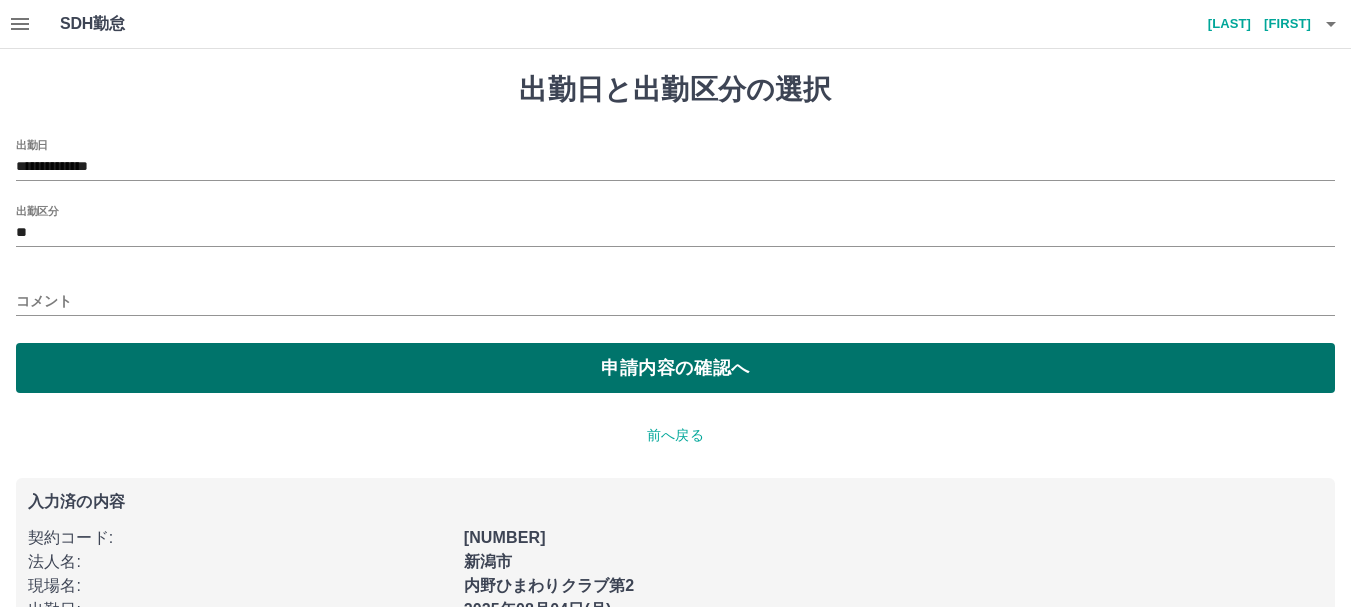 click on "申請内容の確認へ" at bounding box center [675, 368] 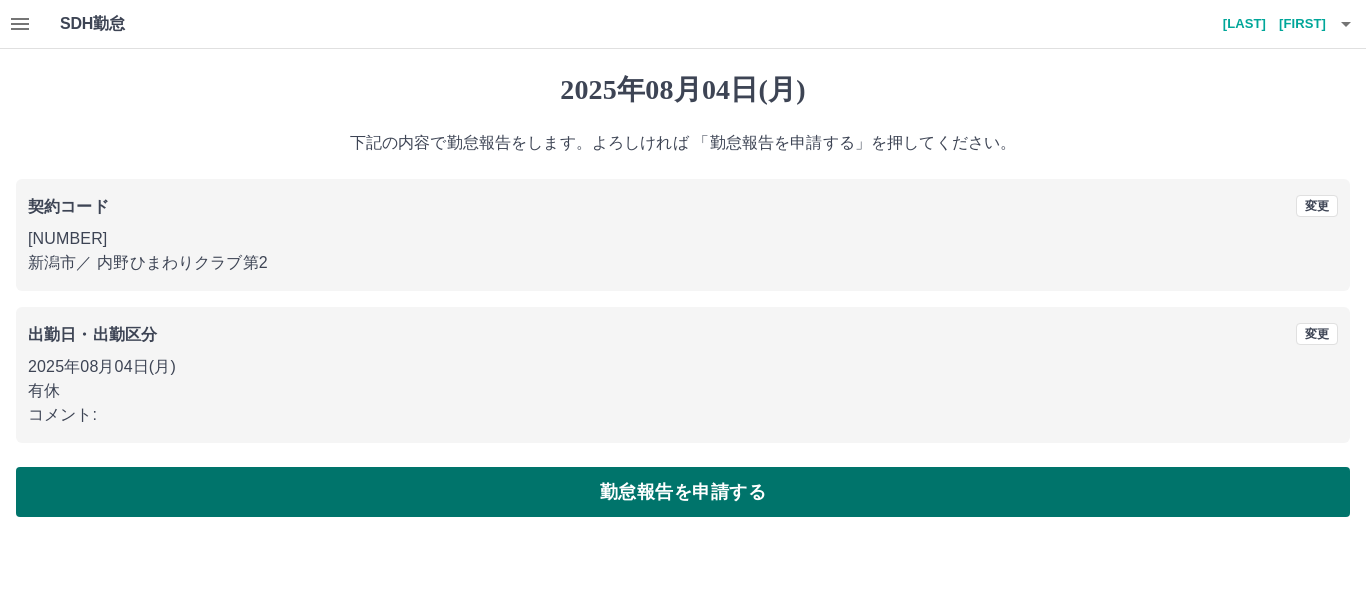 click on "勤怠報告を申請する" at bounding box center [683, 492] 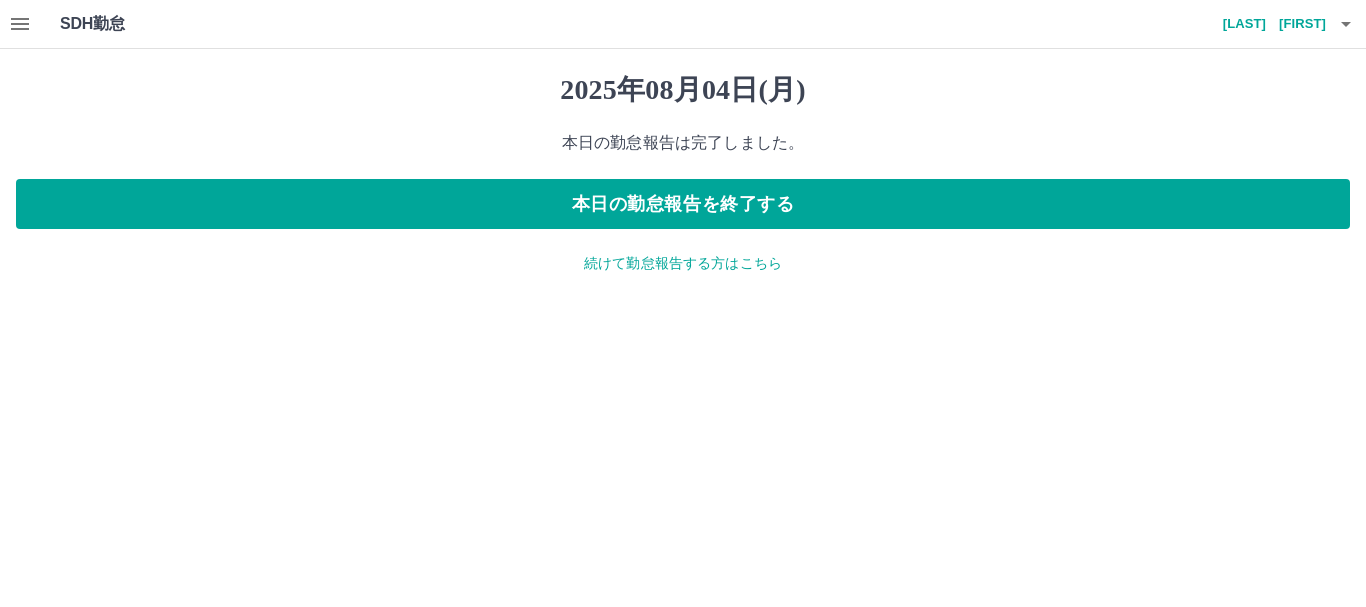 click on "続けて勤怠報告する方はこちら" at bounding box center [683, 263] 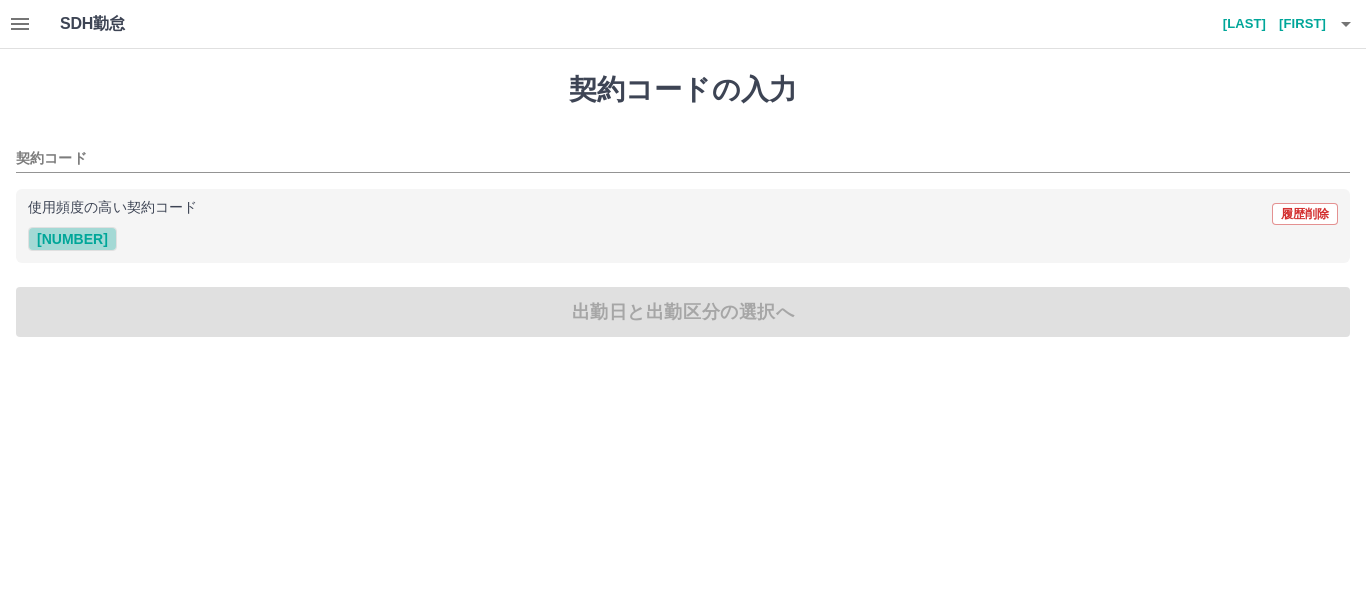 click on "40670017" at bounding box center [72, 239] 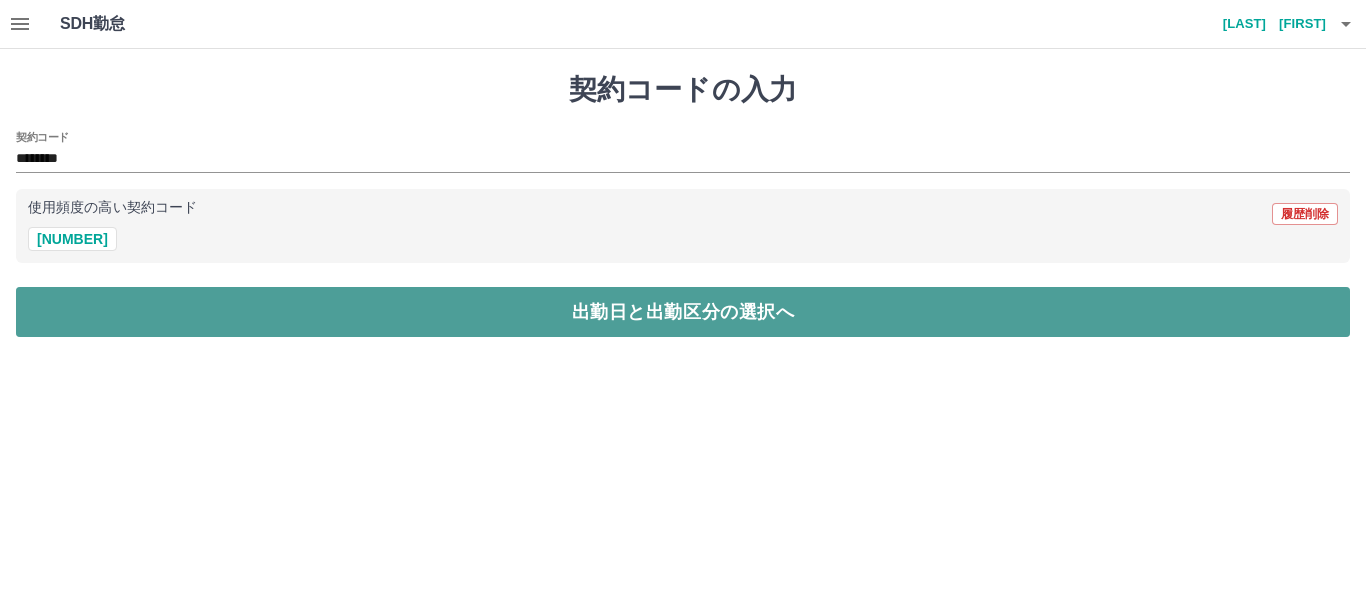 click on "出勤日と出勤区分の選択へ" at bounding box center [683, 312] 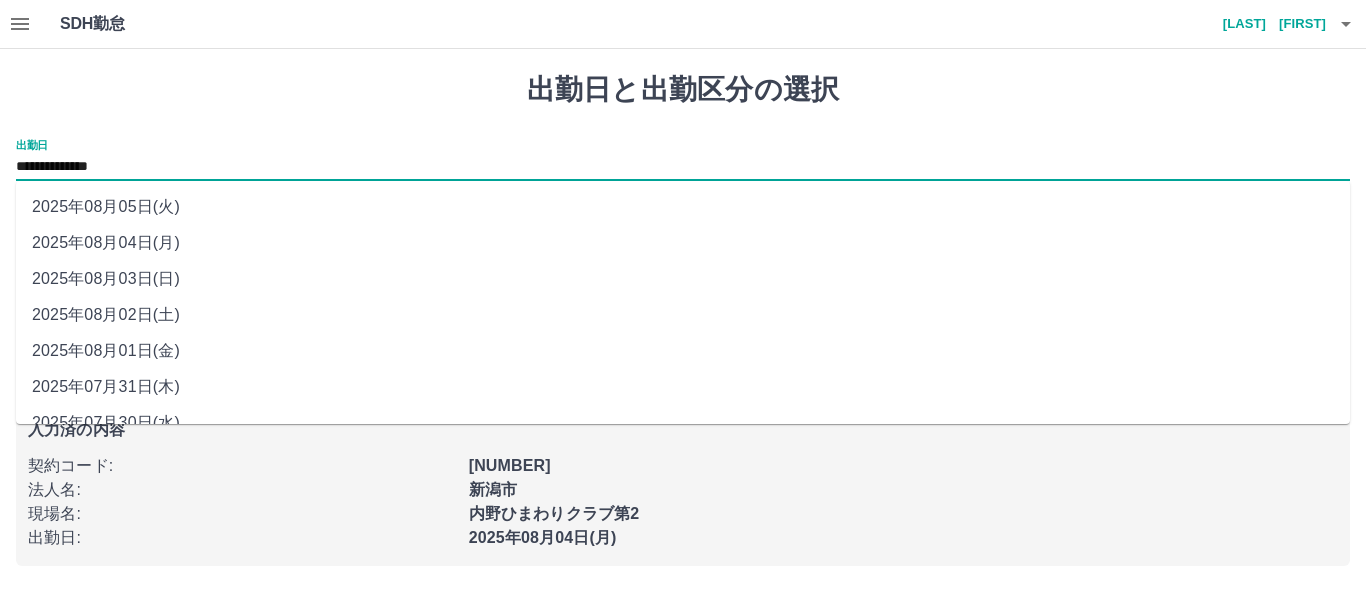 click on "**********" at bounding box center (683, 167) 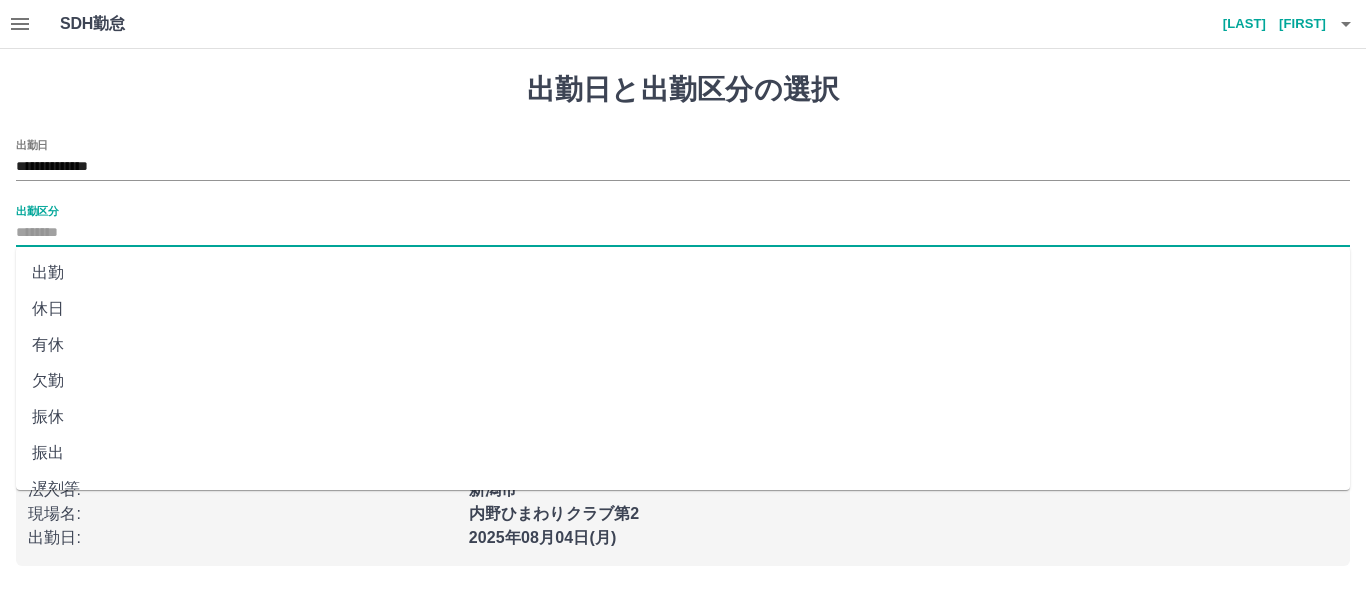 click on "出勤区分" at bounding box center [683, 233] 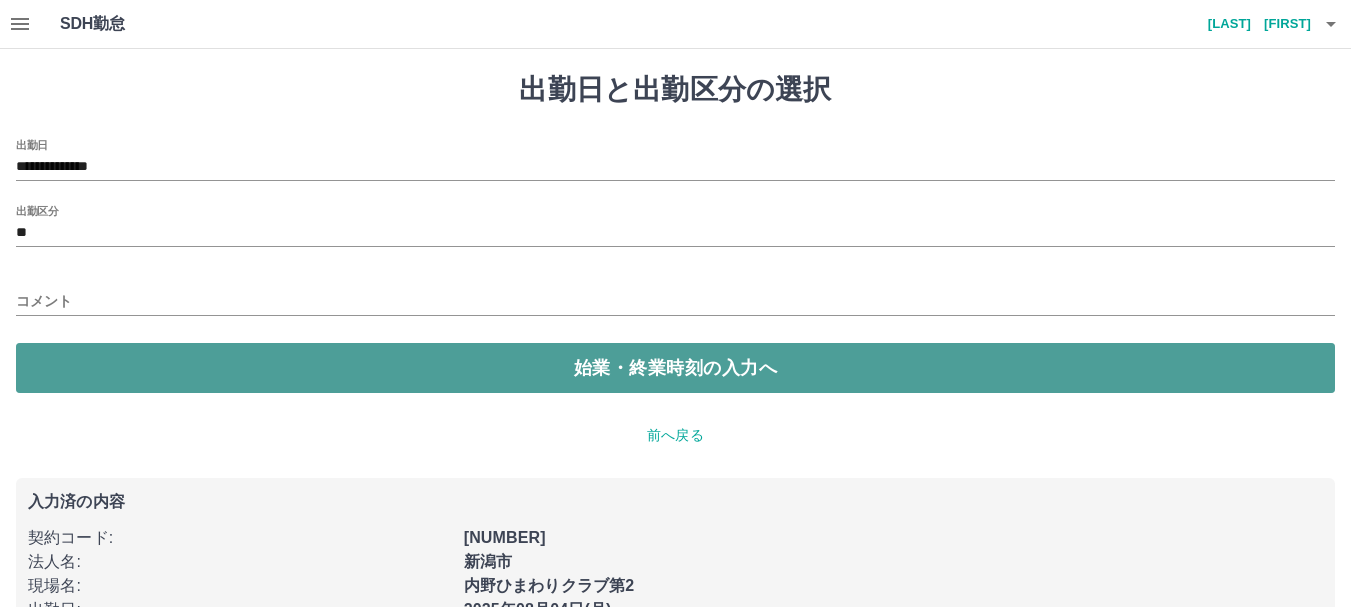 click on "始業・終業時刻の入力へ" at bounding box center [675, 368] 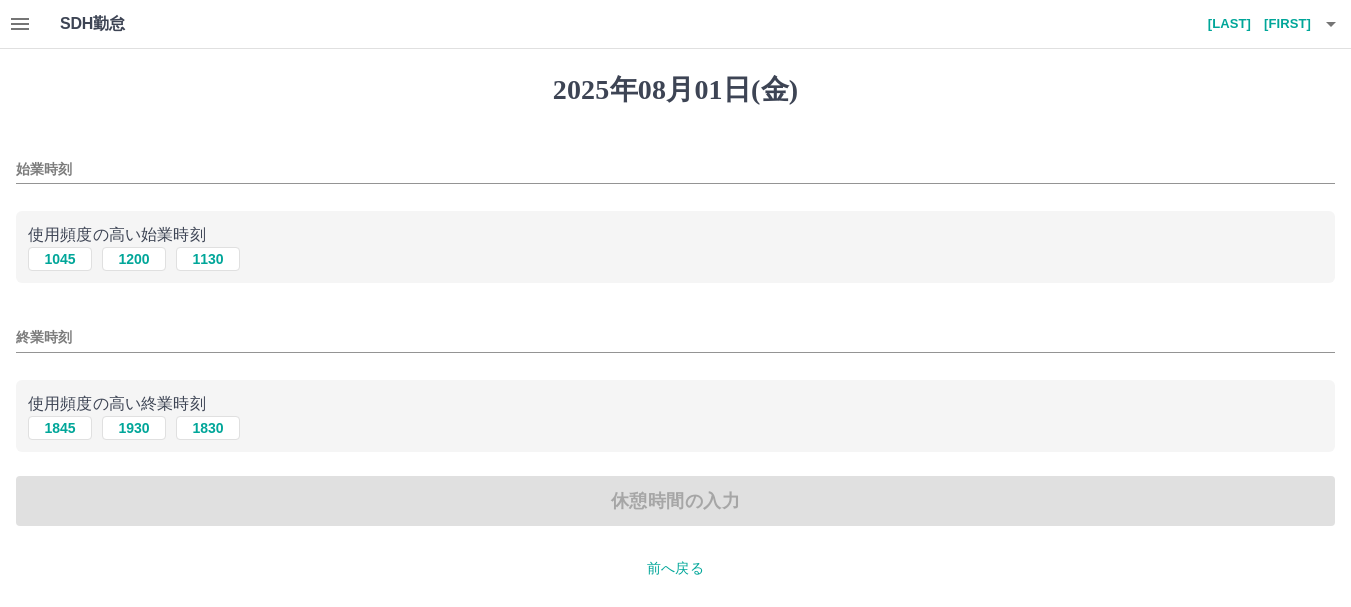 click on "始業時刻" at bounding box center [675, 169] 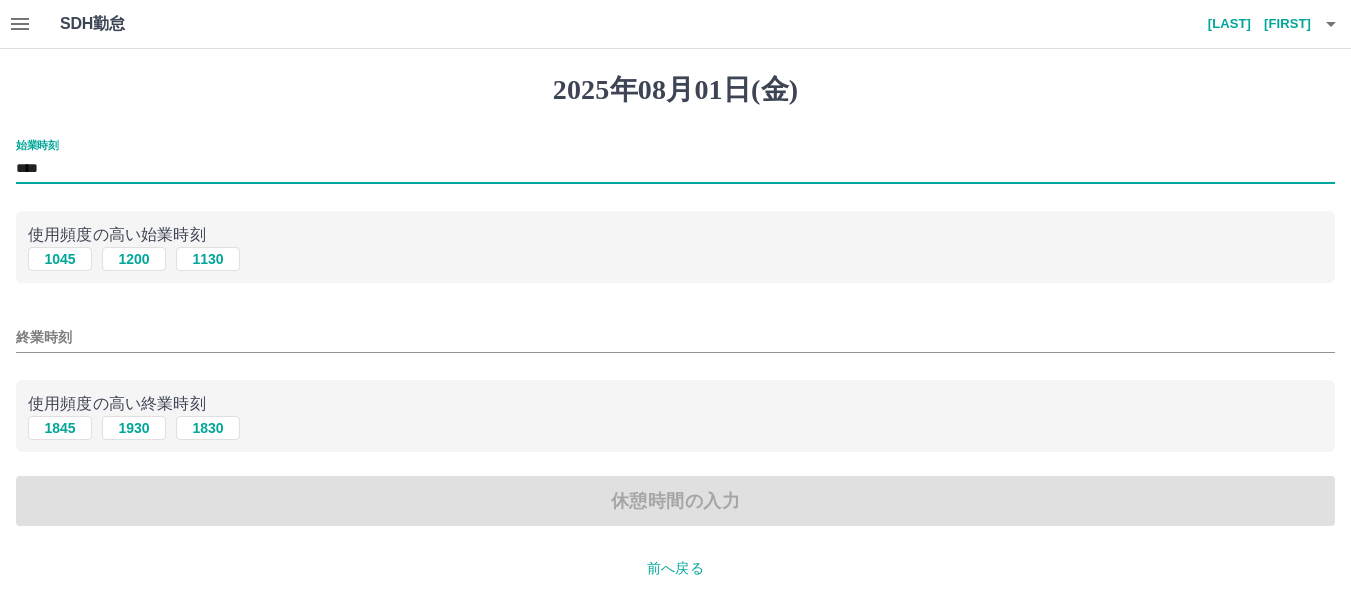 type on "****" 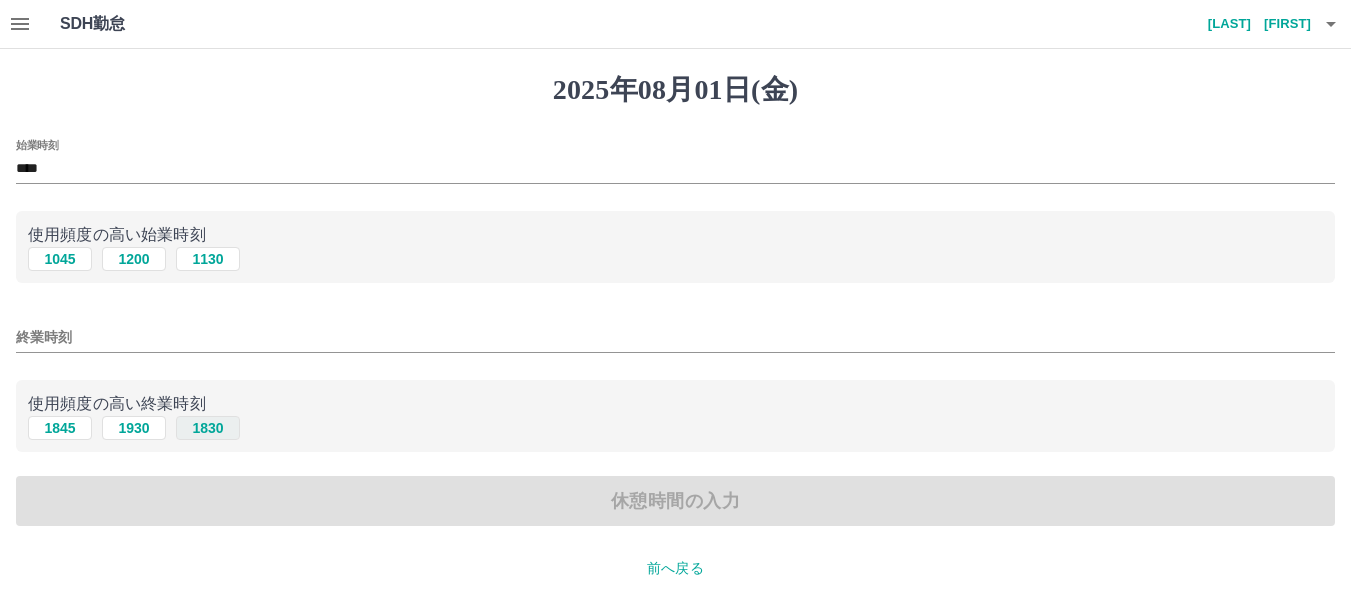click on "1830" at bounding box center (208, 428) 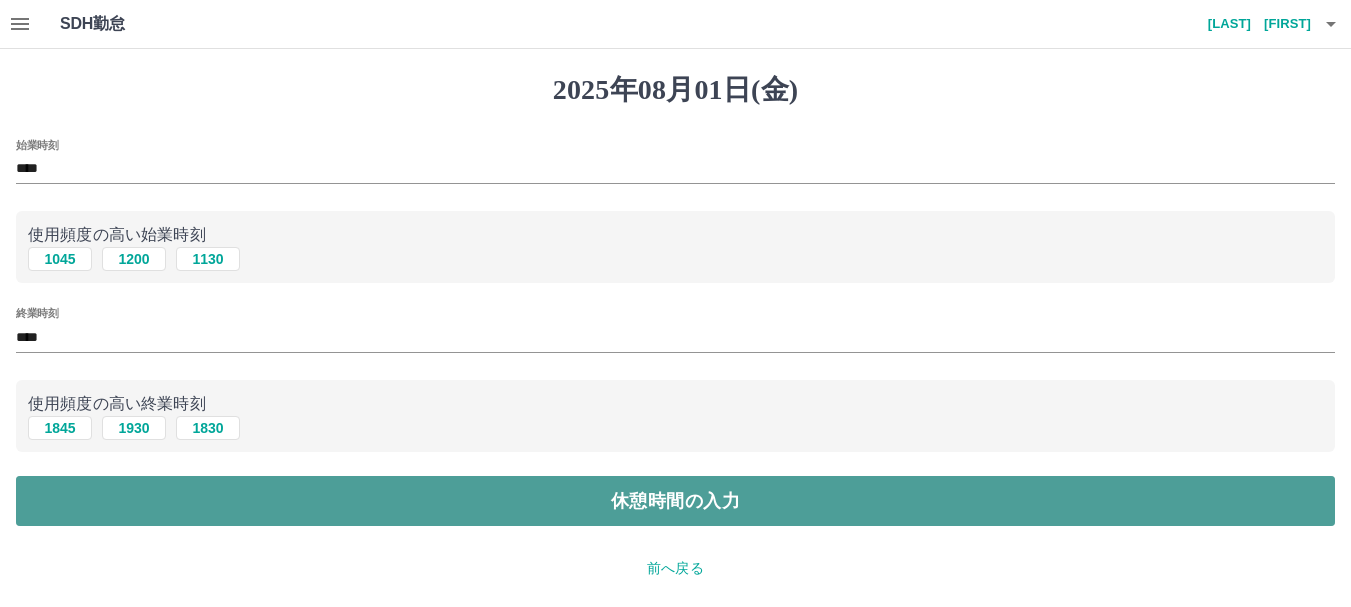 click on "休憩時間の入力" at bounding box center (675, 501) 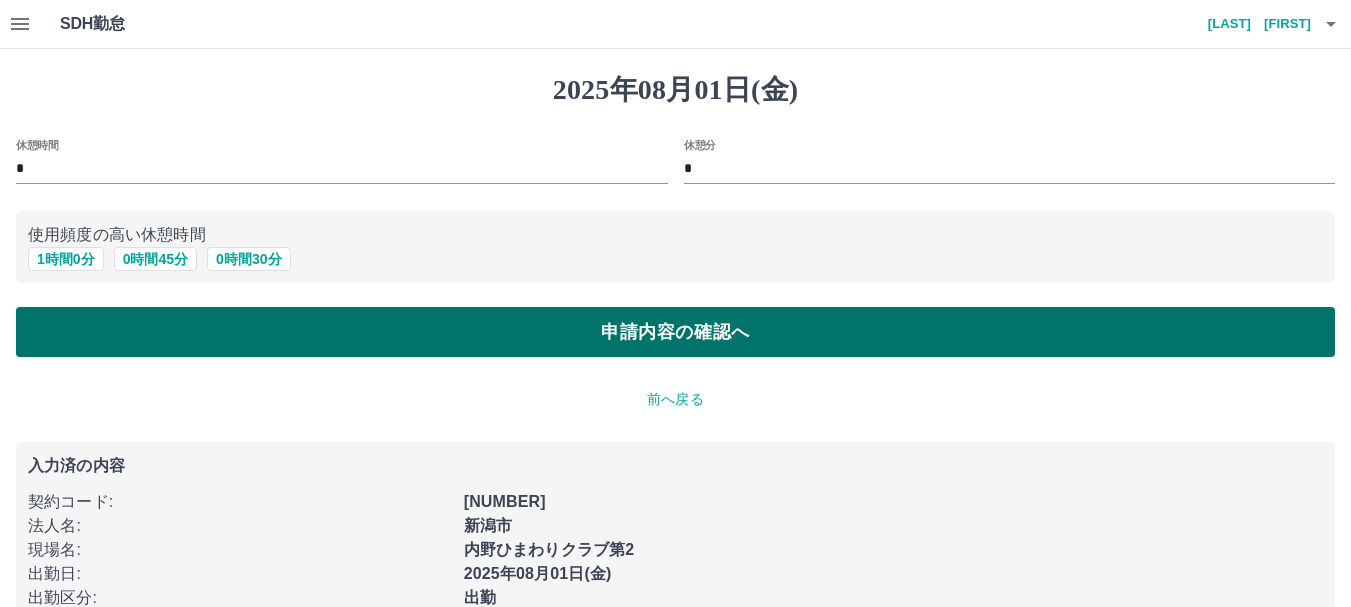 click on "申請内容の確認へ" at bounding box center [675, 332] 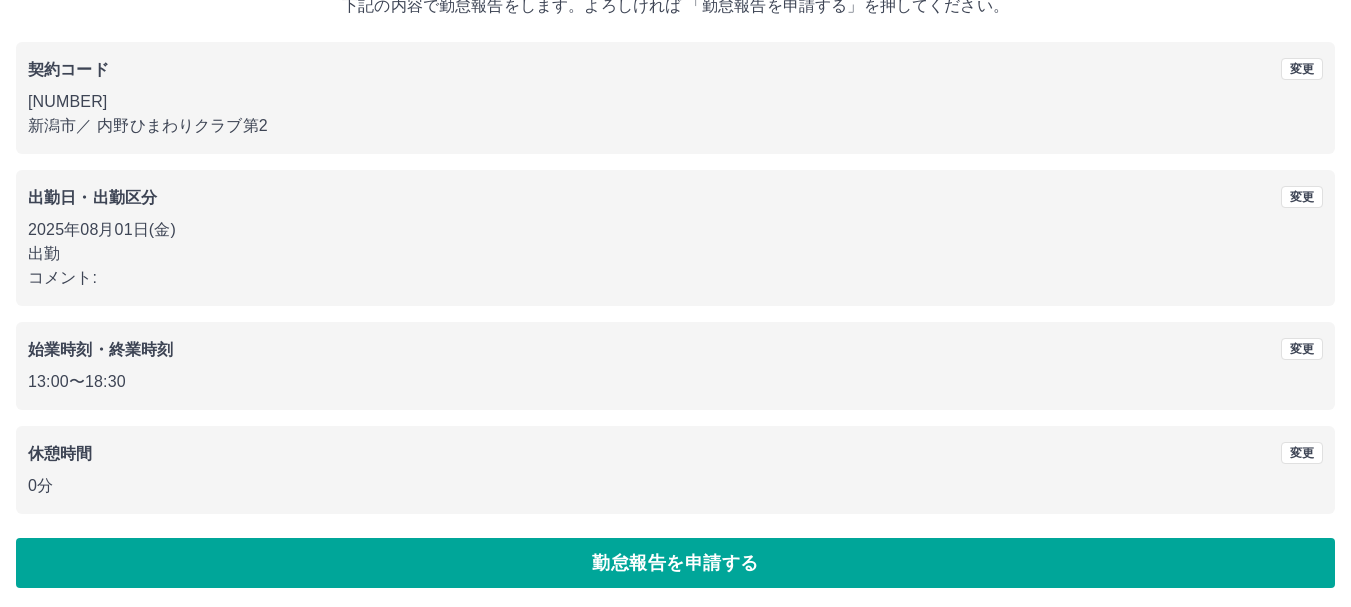 scroll, scrollTop: 142, scrollLeft: 0, axis: vertical 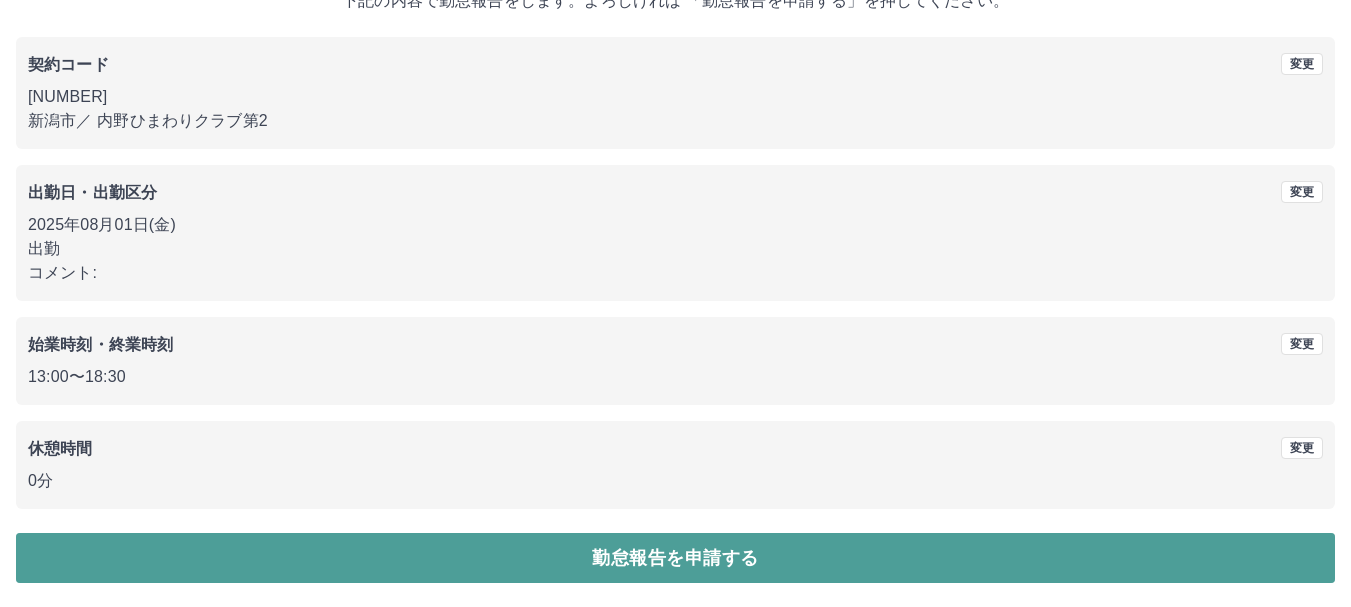 click on "勤怠報告を申請する" at bounding box center (675, 558) 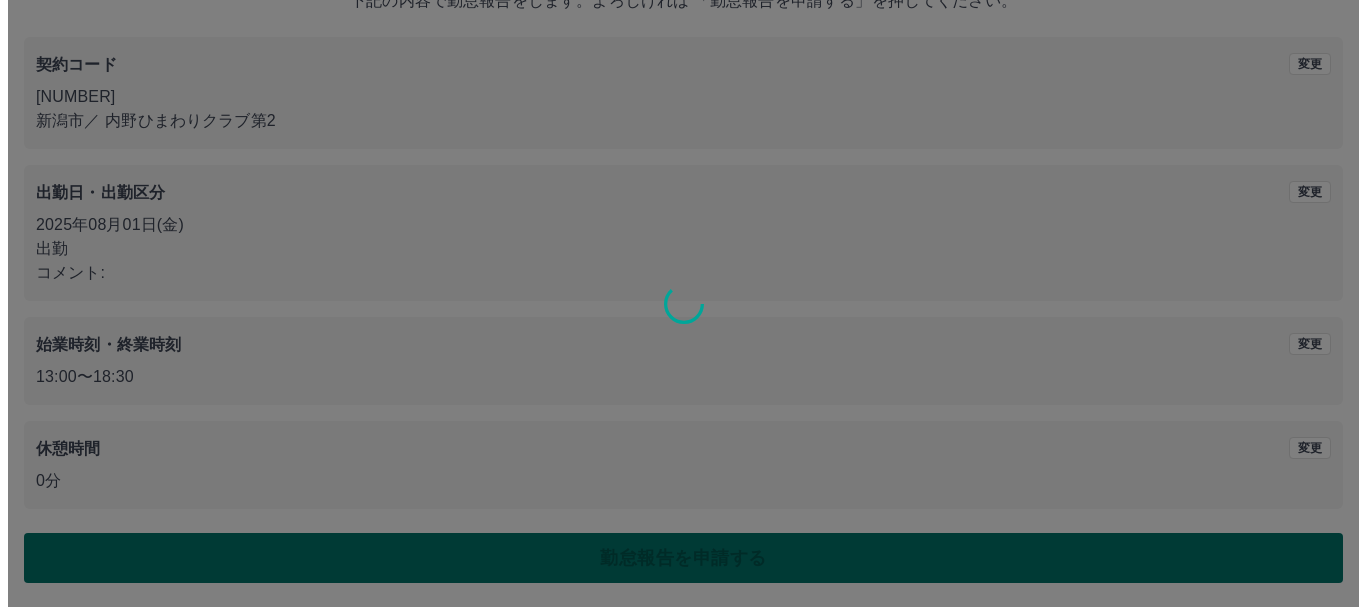 scroll, scrollTop: 0, scrollLeft: 0, axis: both 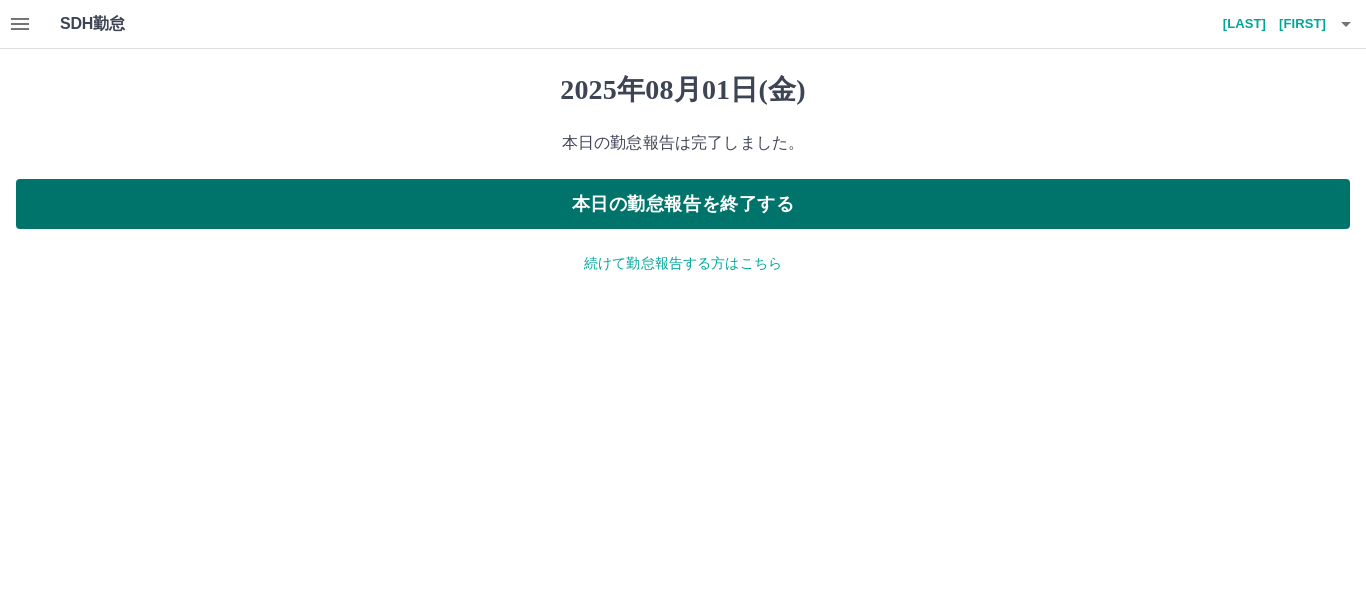 click on "本日の勤怠報告を終了する" at bounding box center (683, 204) 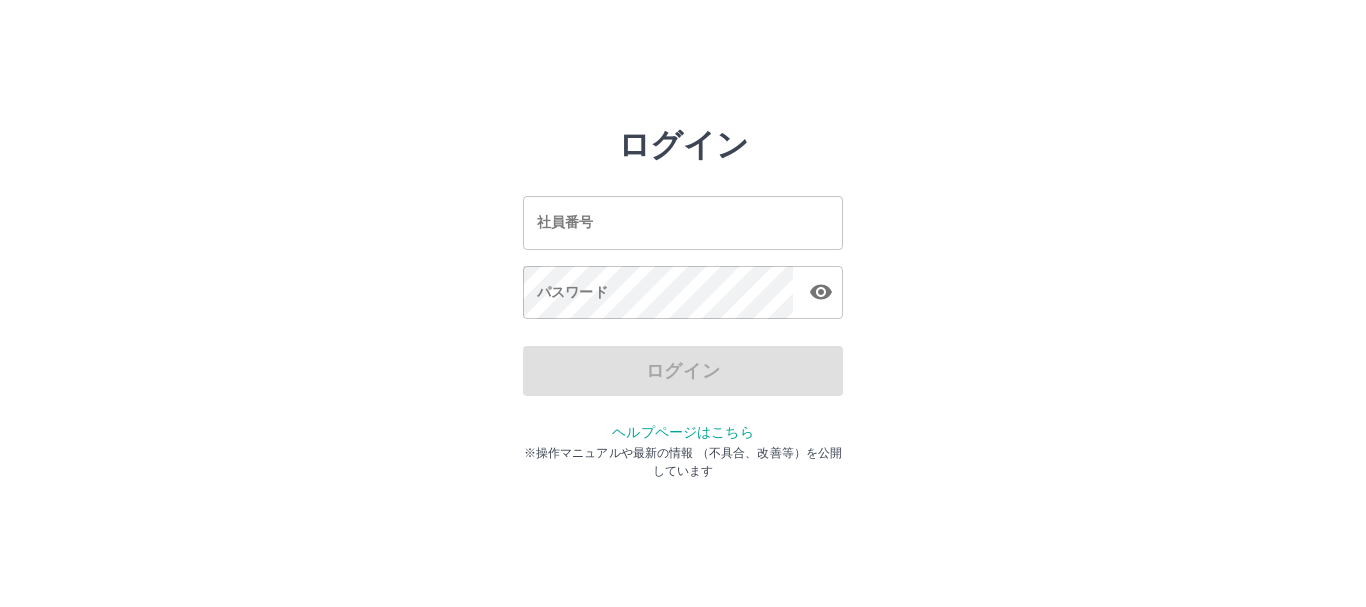 scroll, scrollTop: 0, scrollLeft: 0, axis: both 